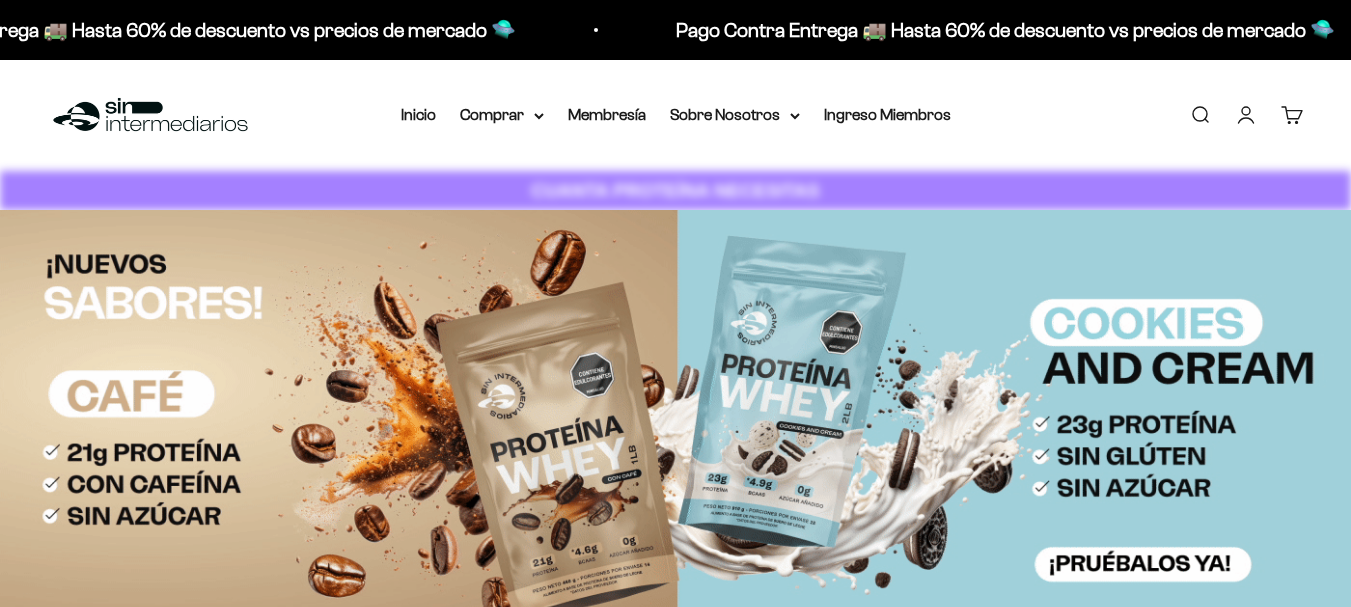 scroll, scrollTop: 0, scrollLeft: 0, axis: both 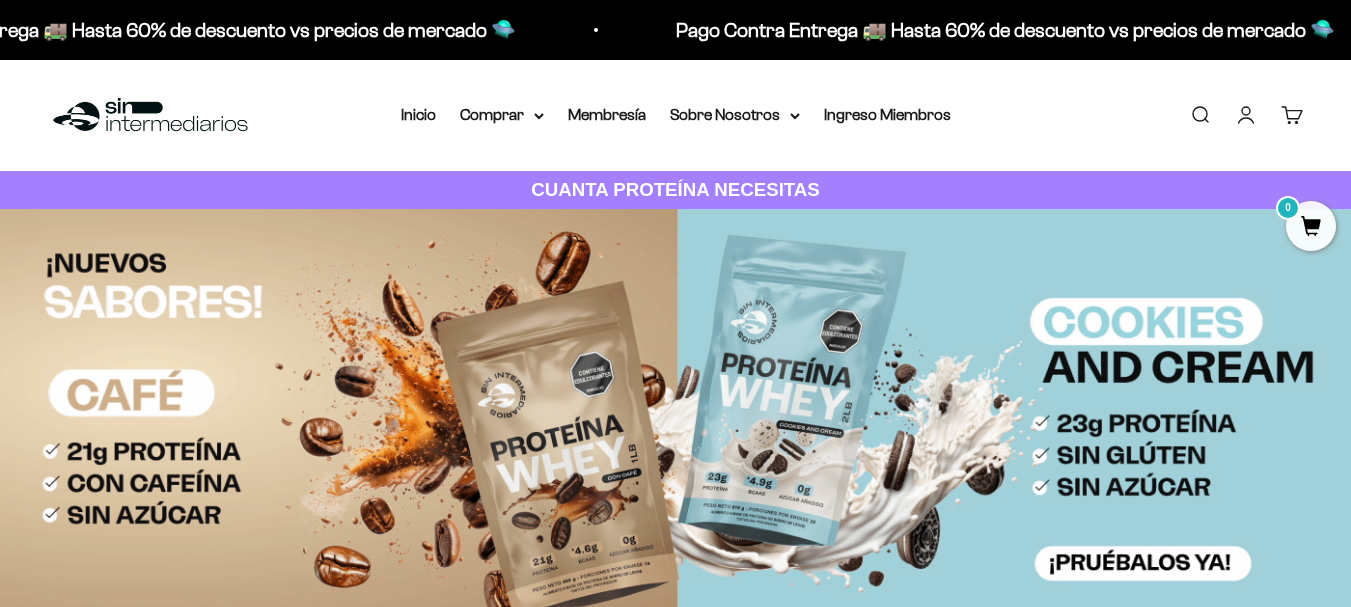 click on "Iniciar sesión" at bounding box center (1246, 115) 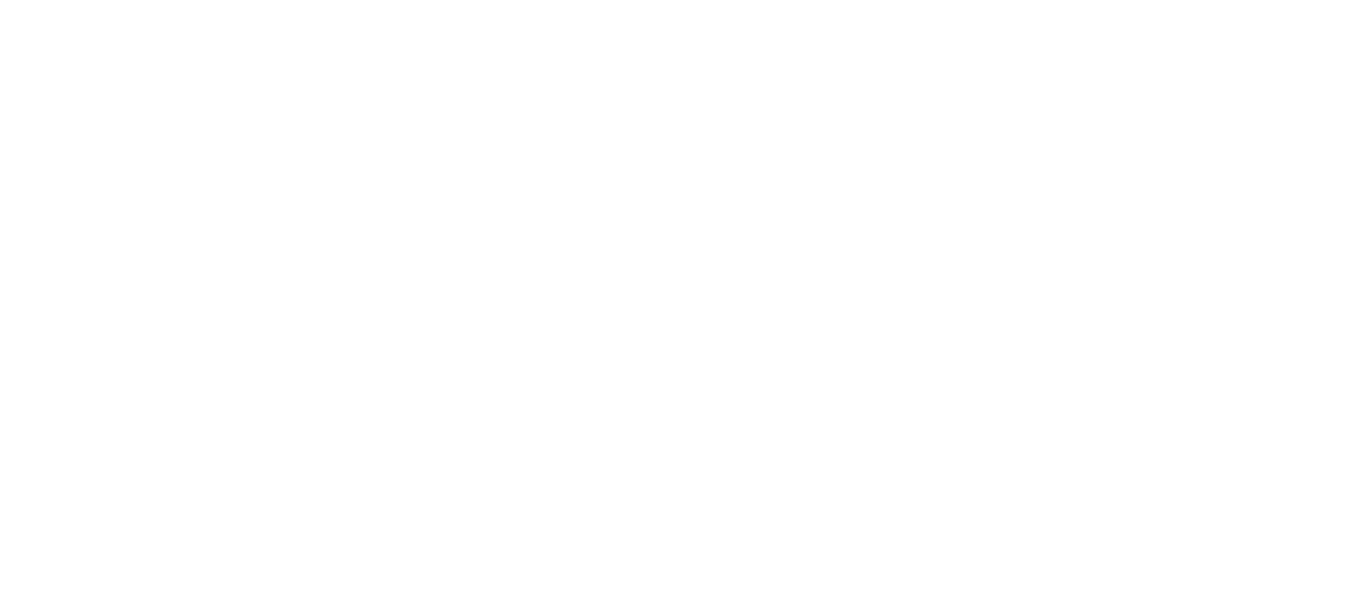 scroll, scrollTop: 0, scrollLeft: 0, axis: both 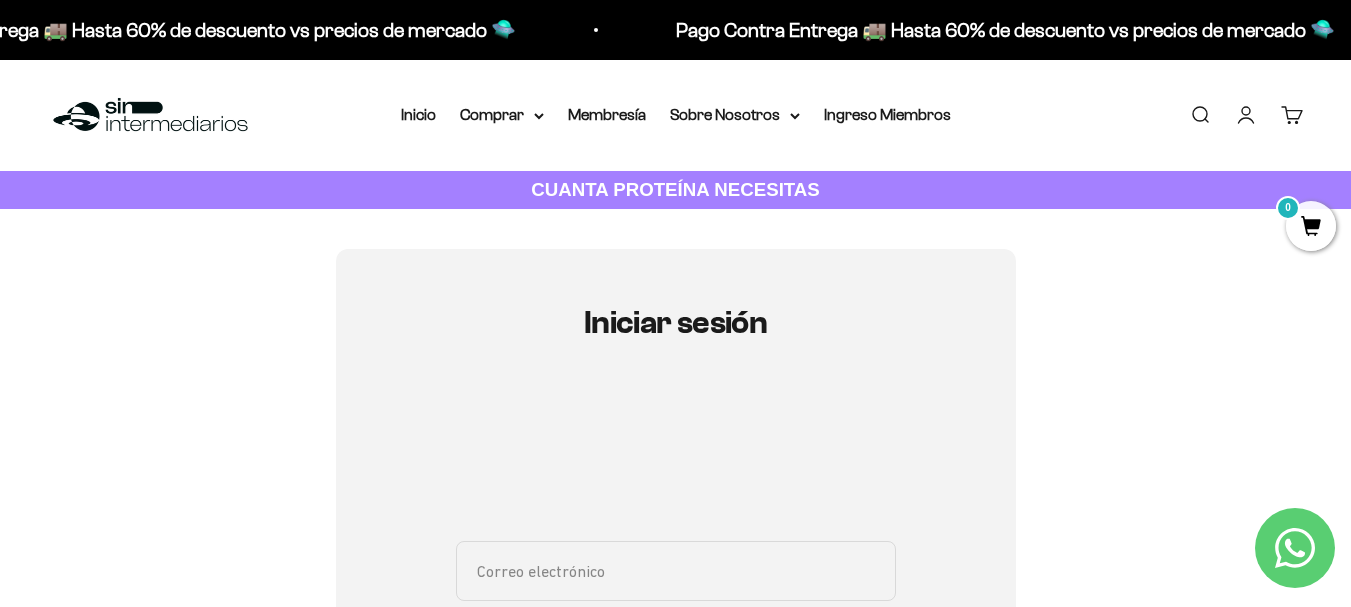 type on "[EMAIL_ADDRESS][DOMAIN_NAME]" 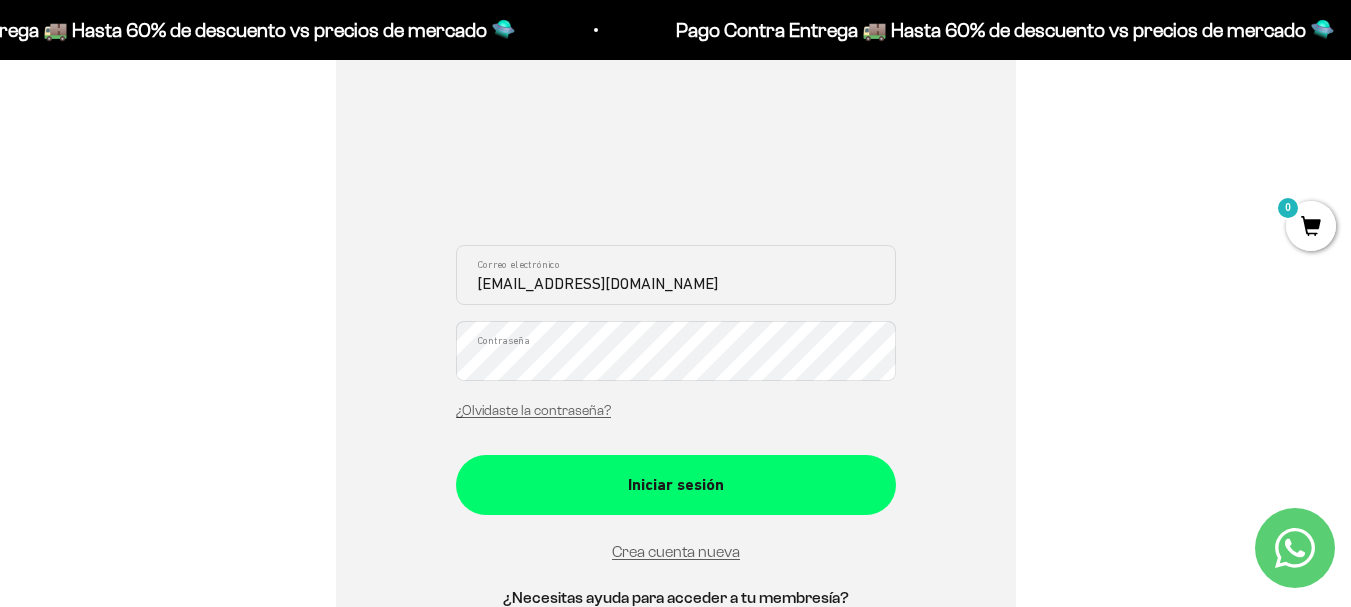 scroll, scrollTop: 299, scrollLeft: 0, axis: vertical 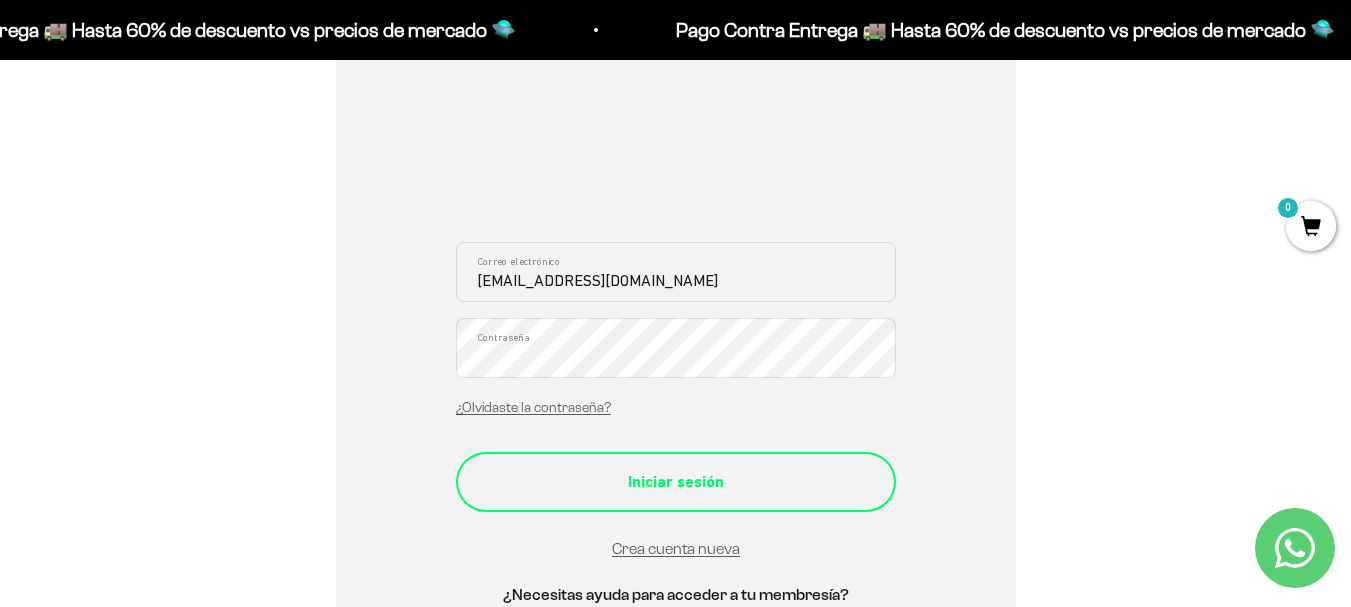 click on "Iniciar sesión" at bounding box center (676, 482) 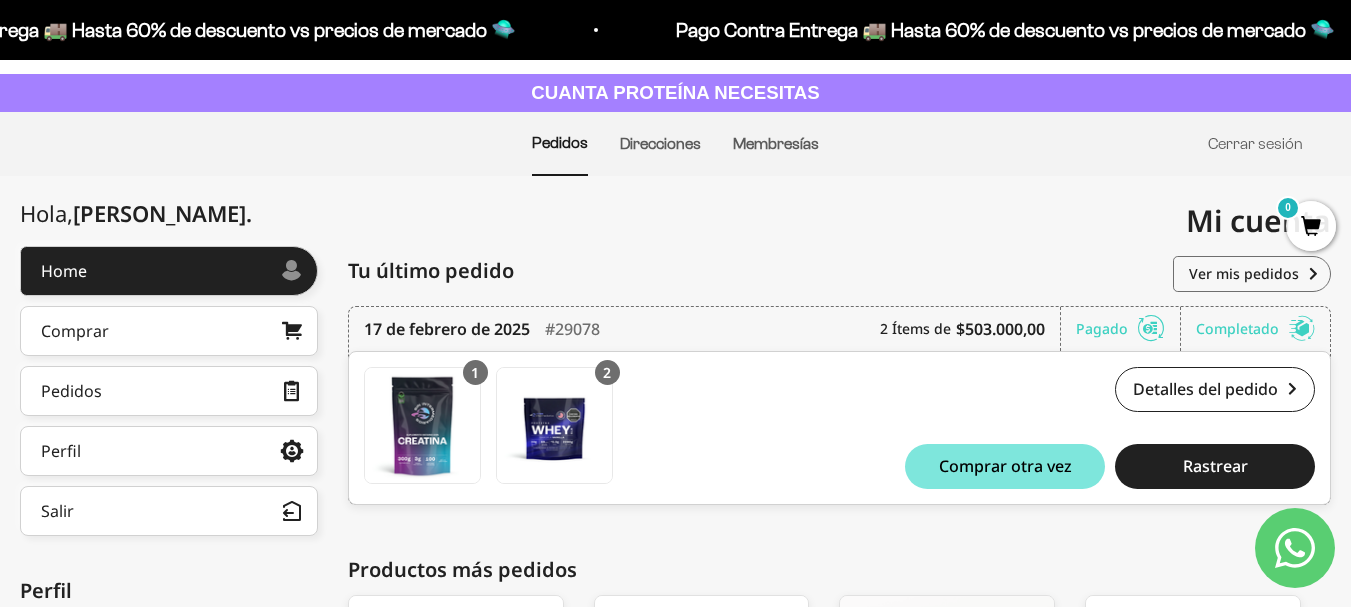 scroll, scrollTop: 98, scrollLeft: 0, axis: vertical 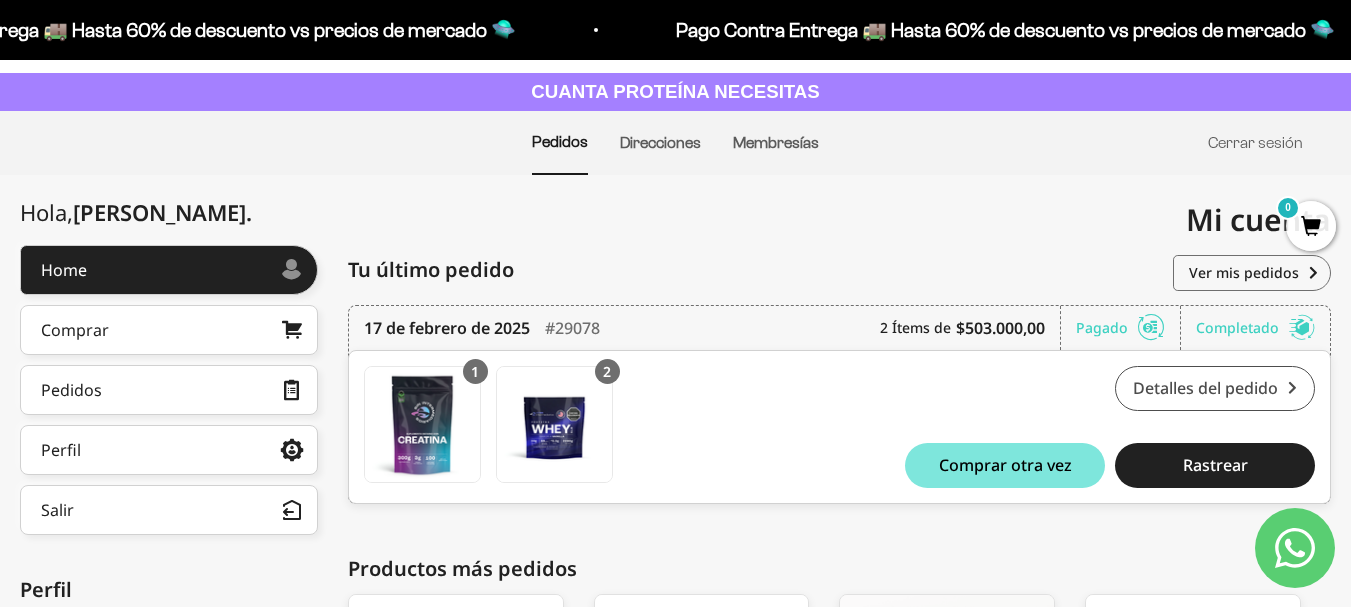 click on "Detalles del pedido" at bounding box center [1215, 388] 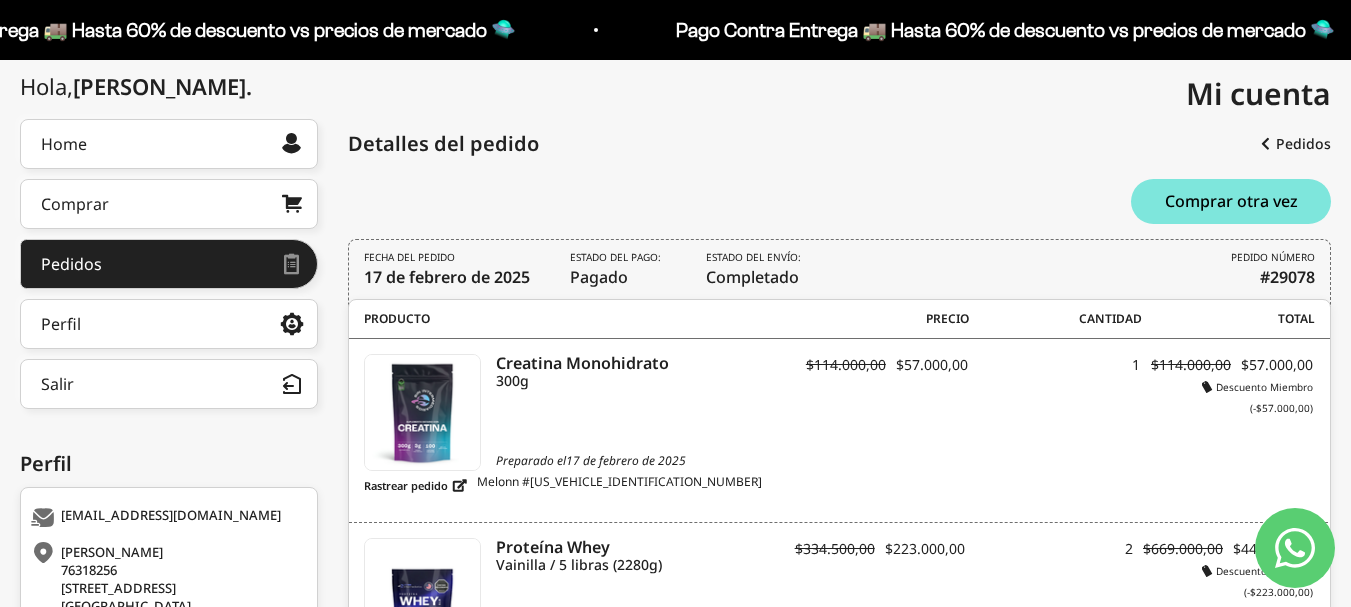 scroll, scrollTop: 200, scrollLeft: 0, axis: vertical 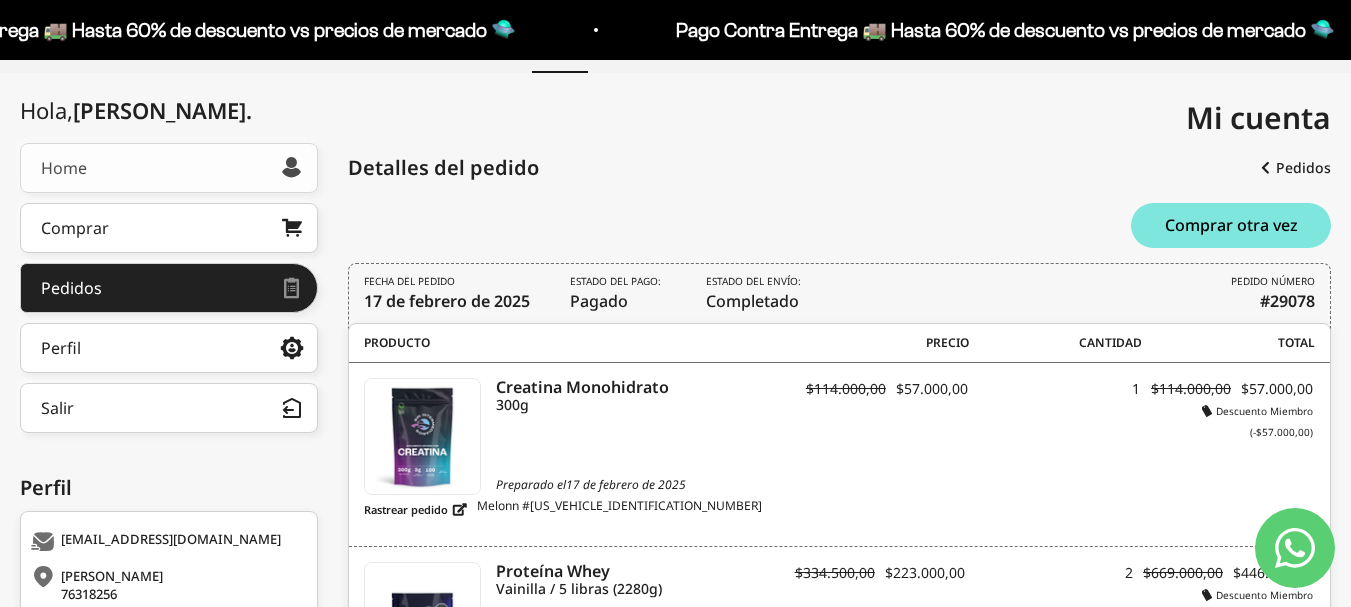 click on "Home" at bounding box center [169, 168] 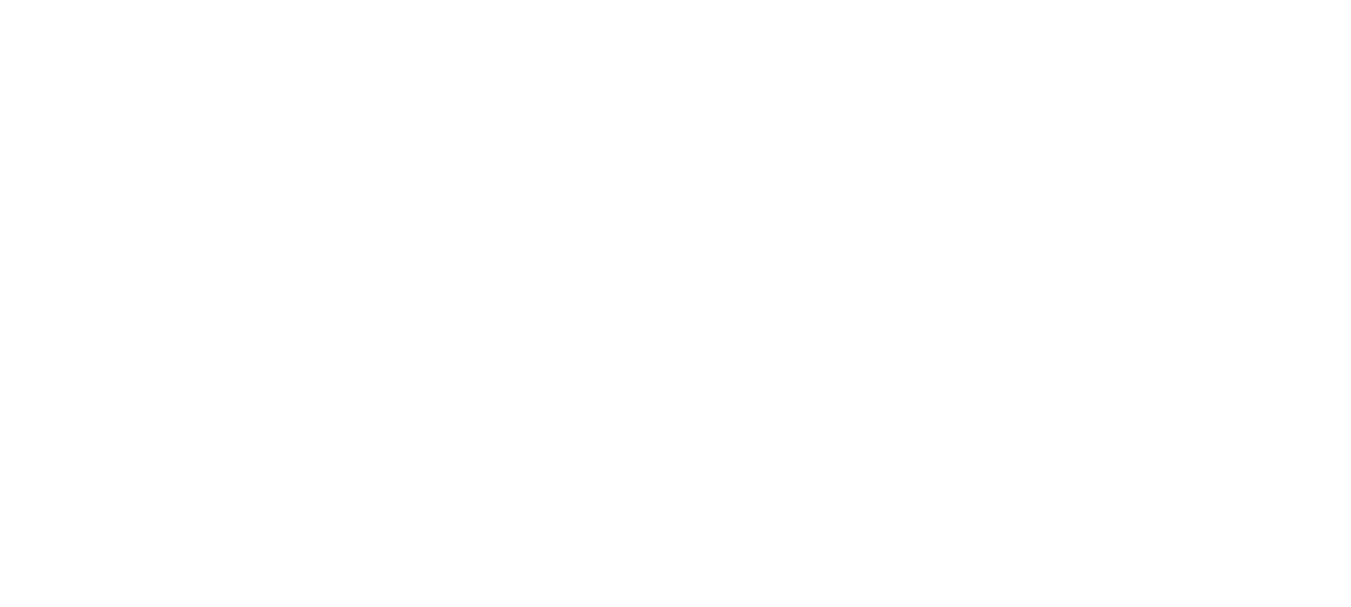 scroll, scrollTop: 0, scrollLeft: 0, axis: both 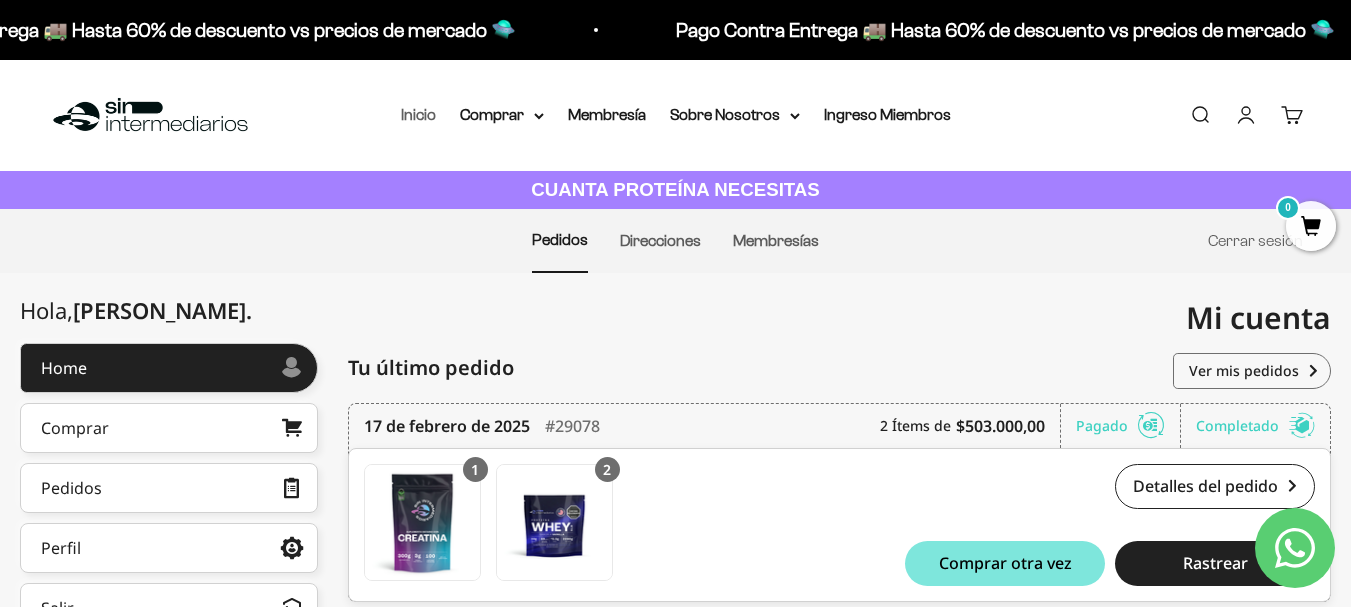 click on "Inicio" at bounding box center [418, 114] 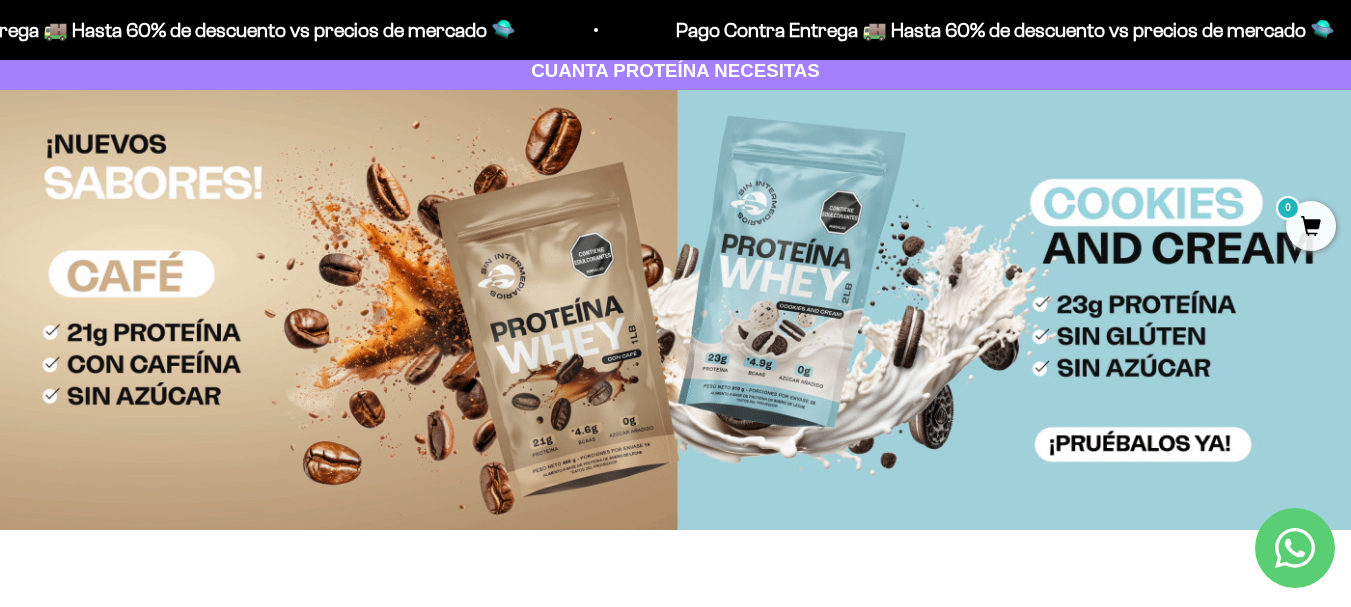 scroll, scrollTop: 0, scrollLeft: 0, axis: both 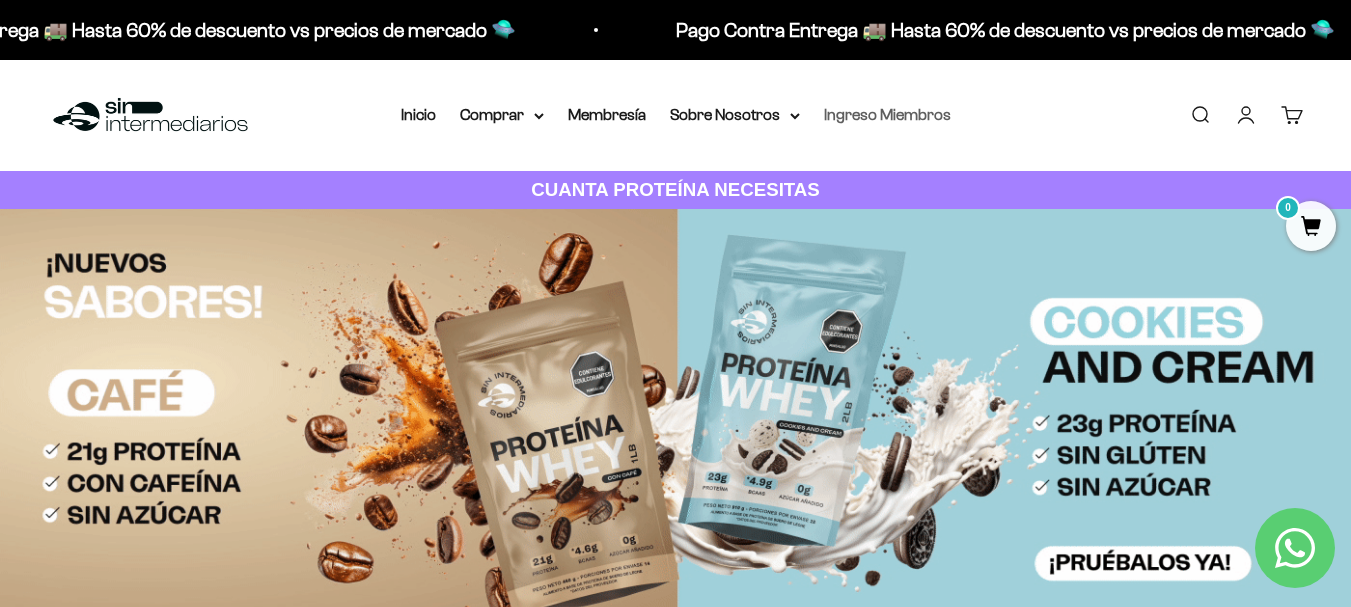 click on "Ingreso Miembros" at bounding box center (887, 114) 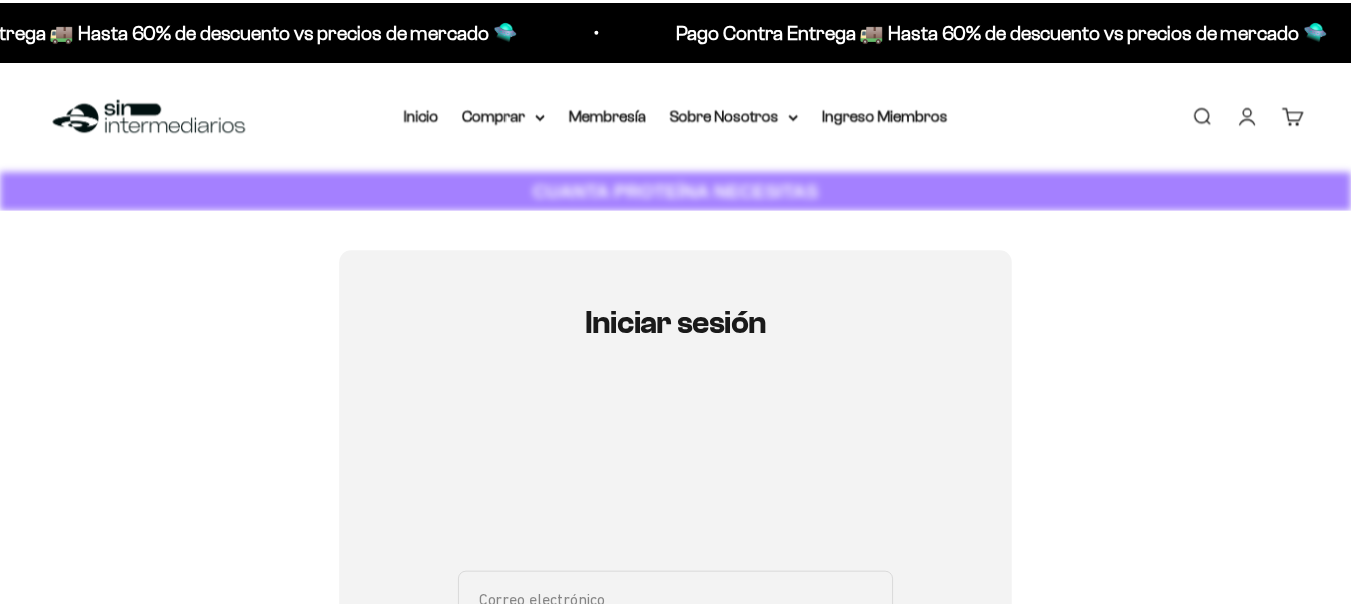 scroll, scrollTop: 0, scrollLeft: 0, axis: both 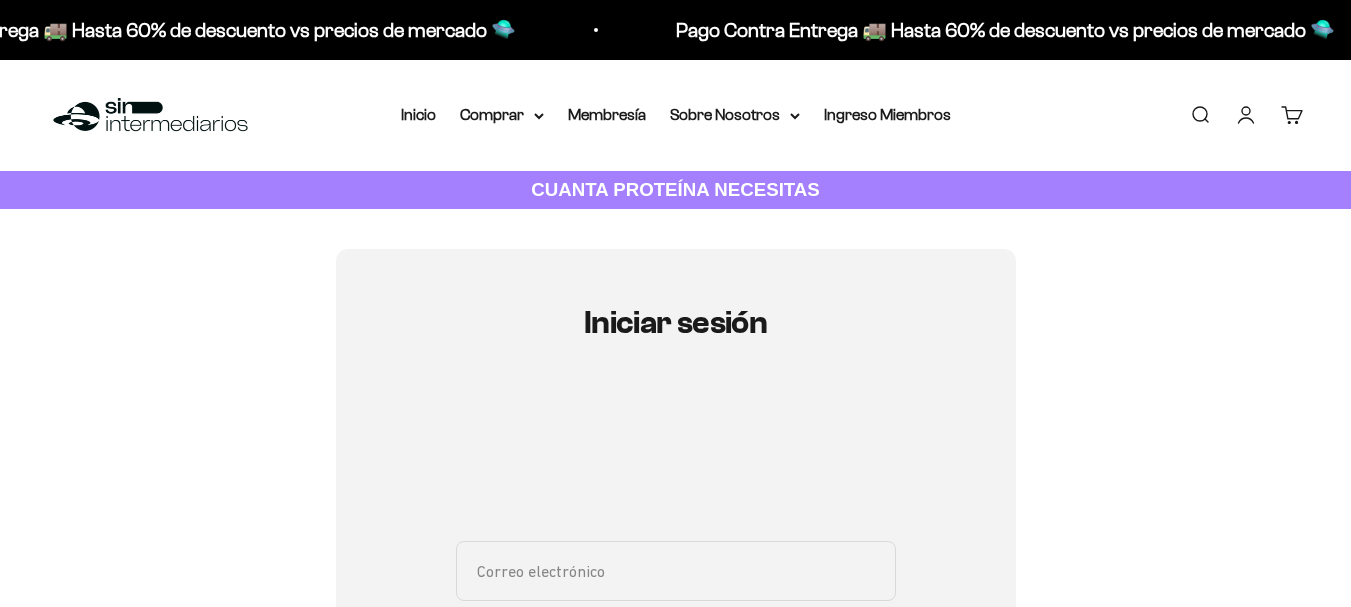 type on "[EMAIL_ADDRESS][DOMAIN_NAME]" 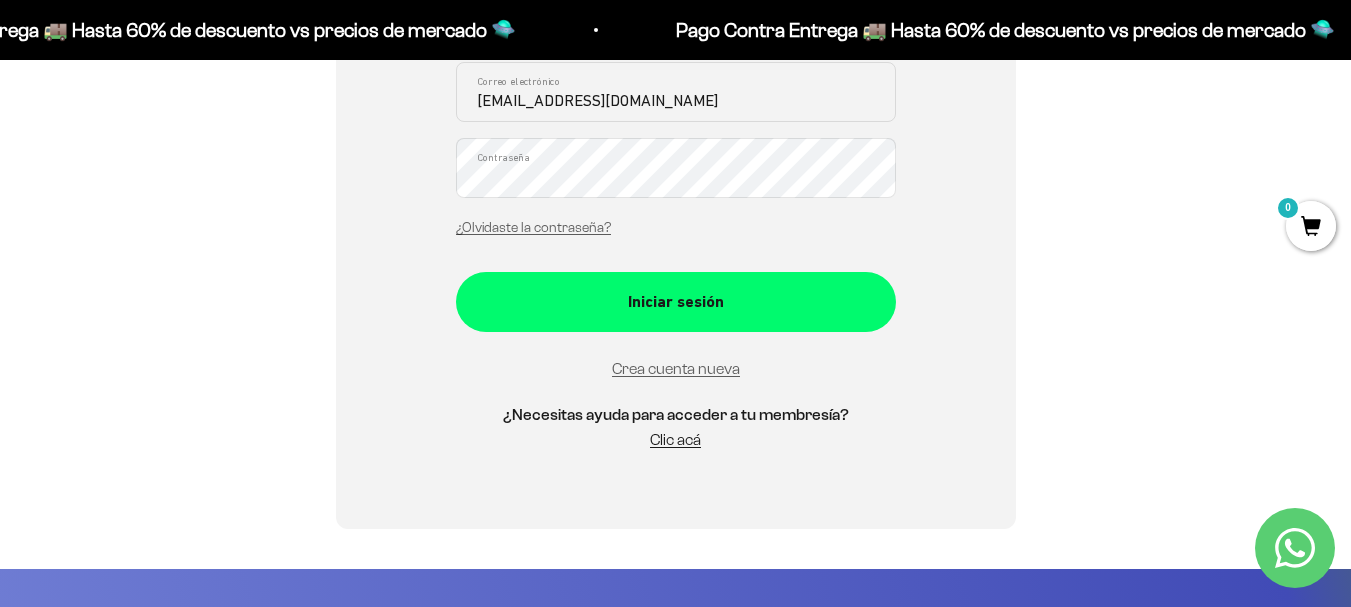 scroll, scrollTop: 480, scrollLeft: 0, axis: vertical 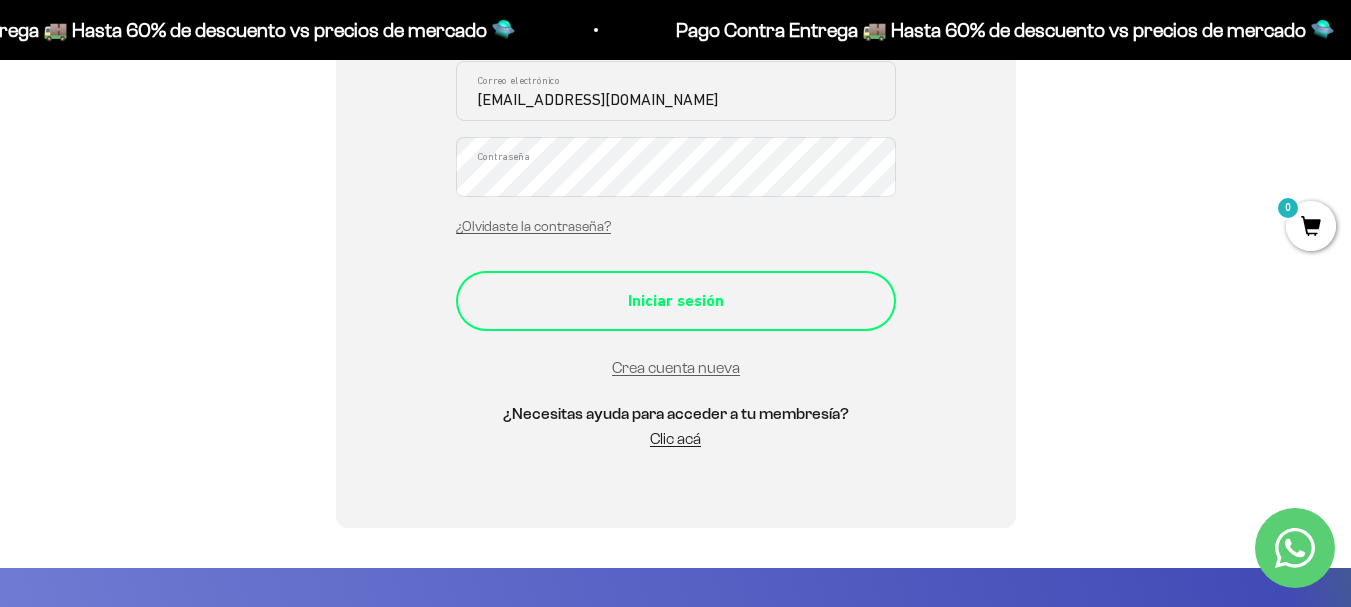 click on "Iniciar sesión" at bounding box center (676, 301) 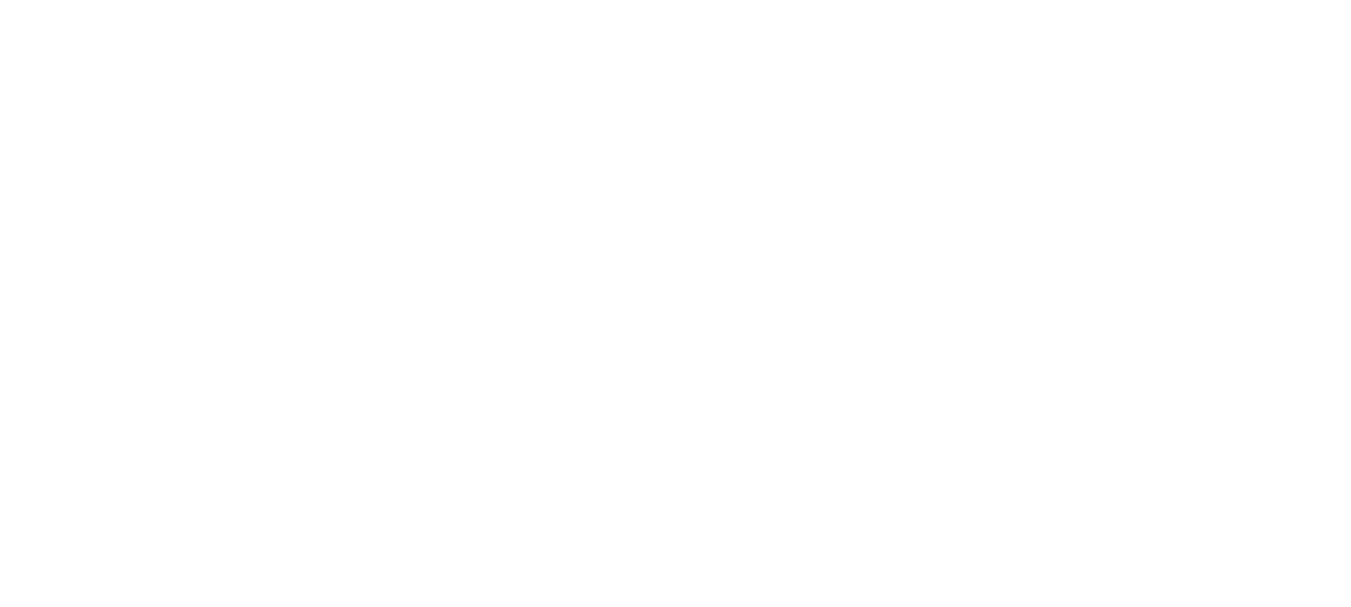 scroll, scrollTop: 0, scrollLeft: 0, axis: both 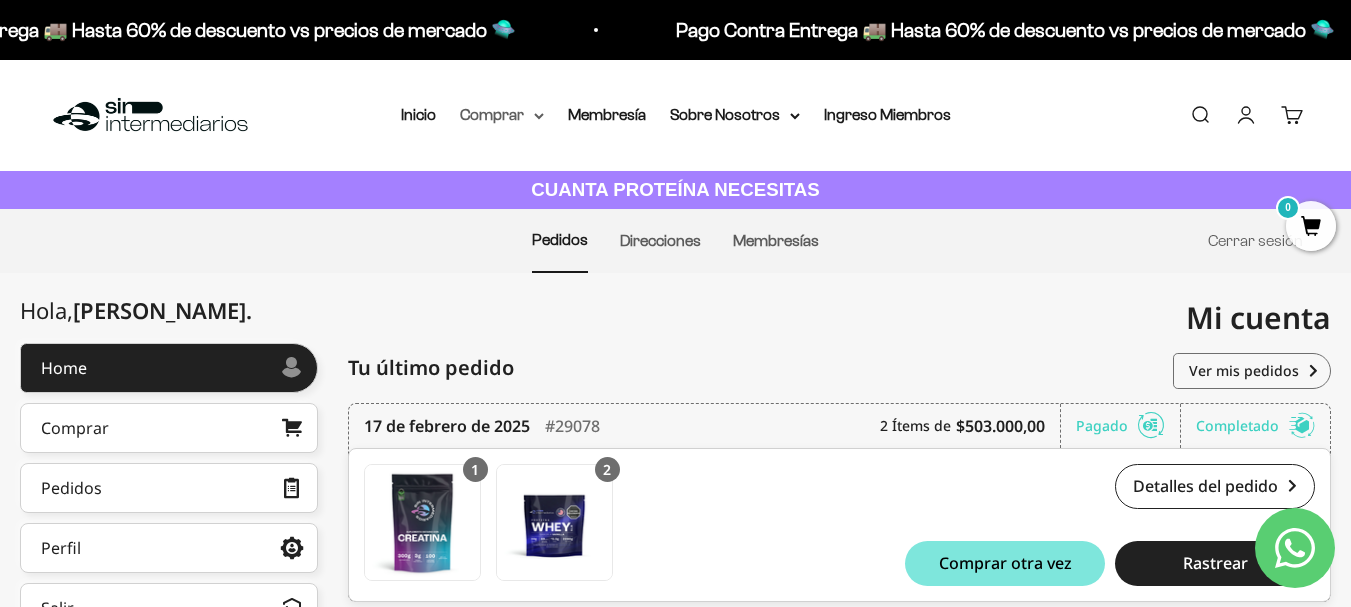 click on "Comprar" at bounding box center [502, 115] 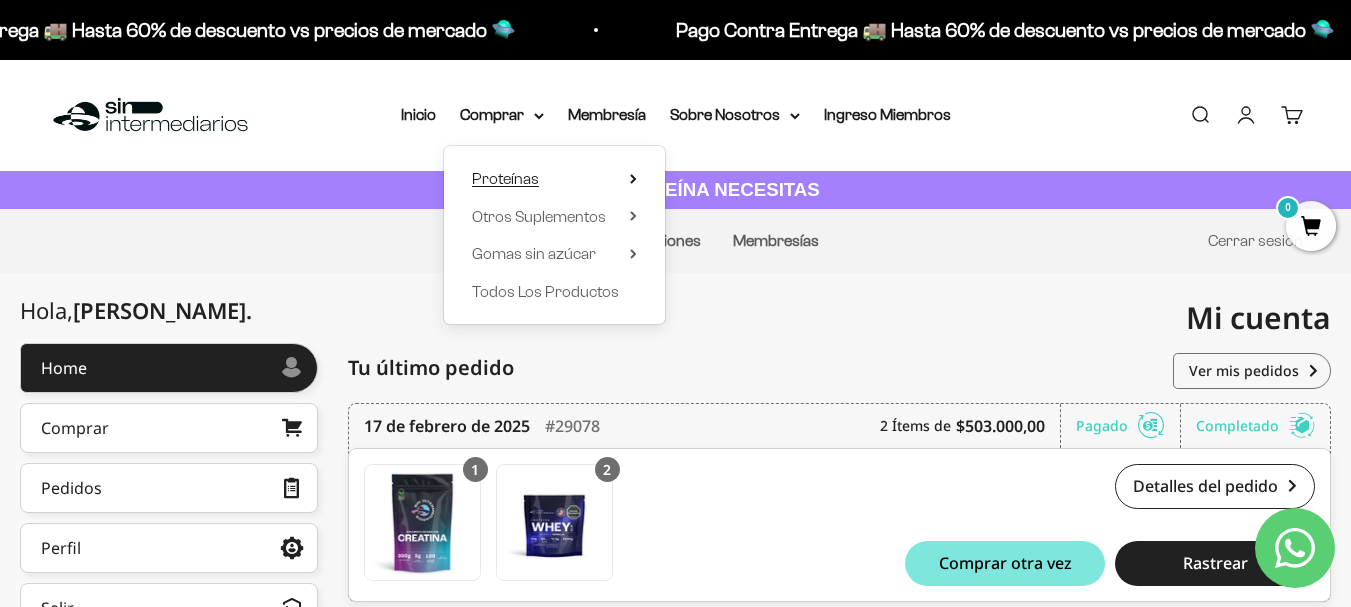click on "Proteínas" at bounding box center [505, 178] 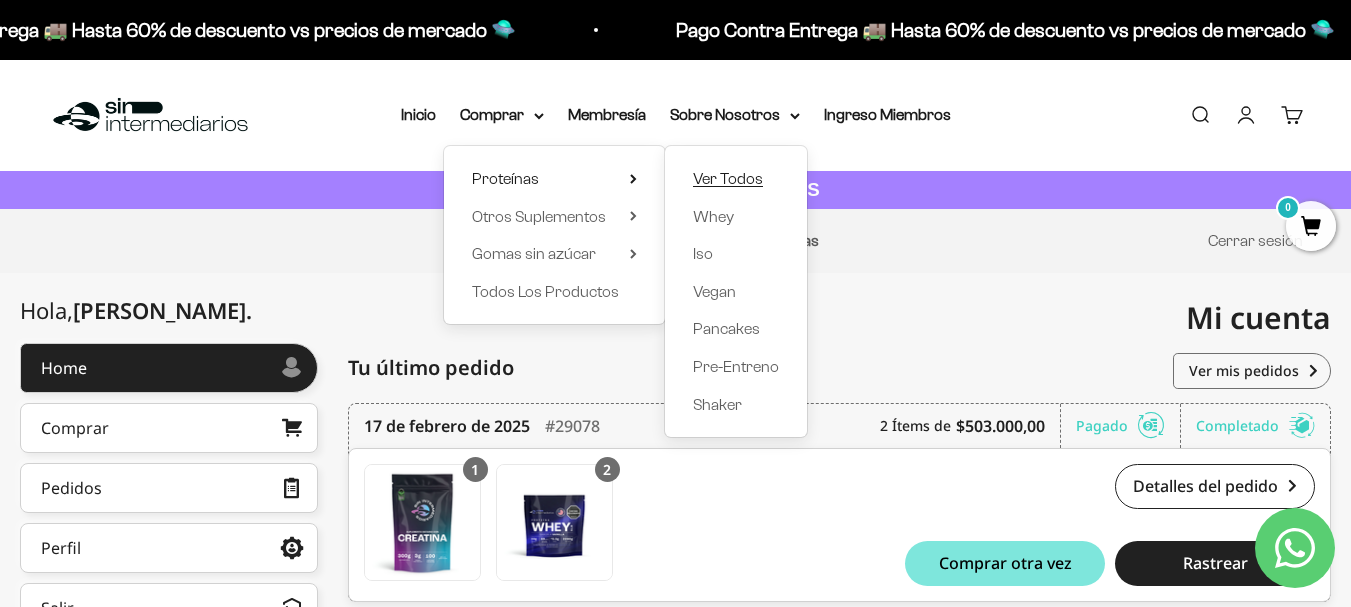click on "Ver Todos" at bounding box center [728, 178] 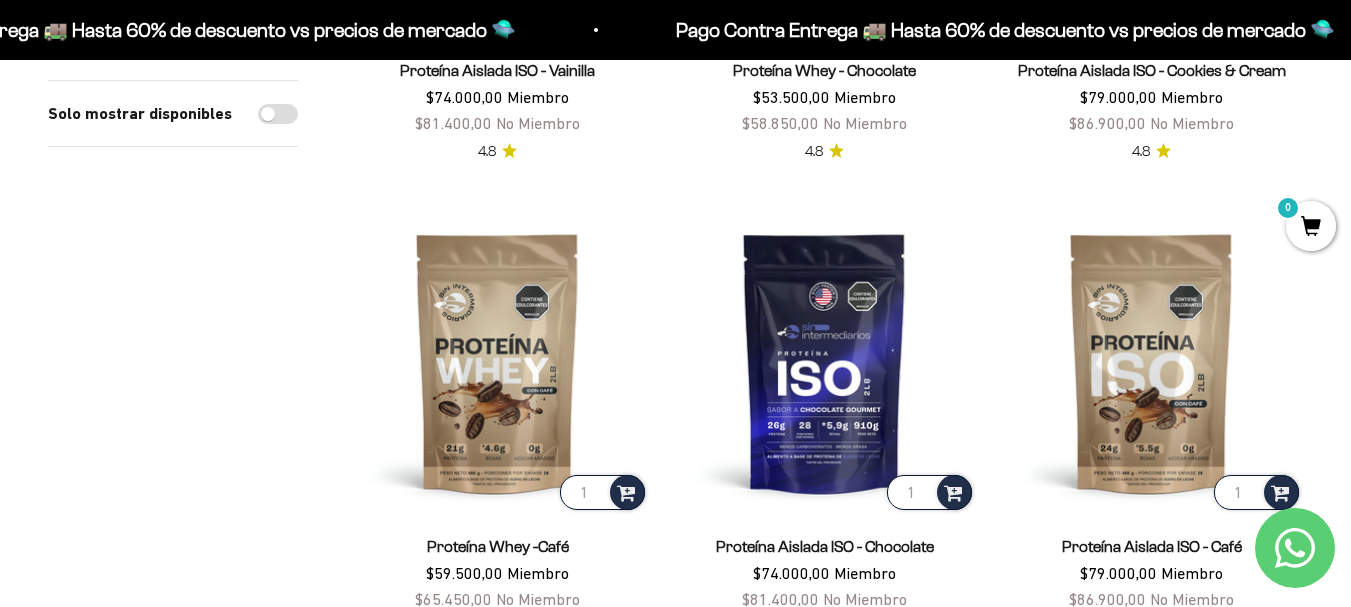 scroll, scrollTop: 1280, scrollLeft: 0, axis: vertical 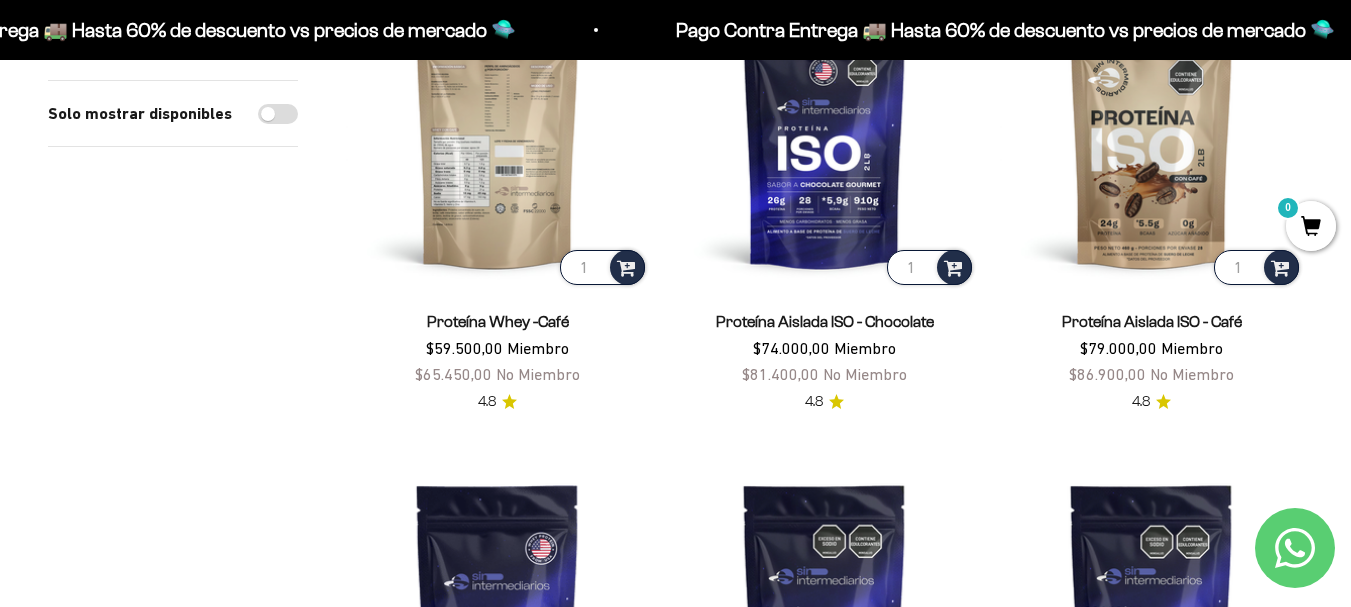 click at bounding box center [497, 137] 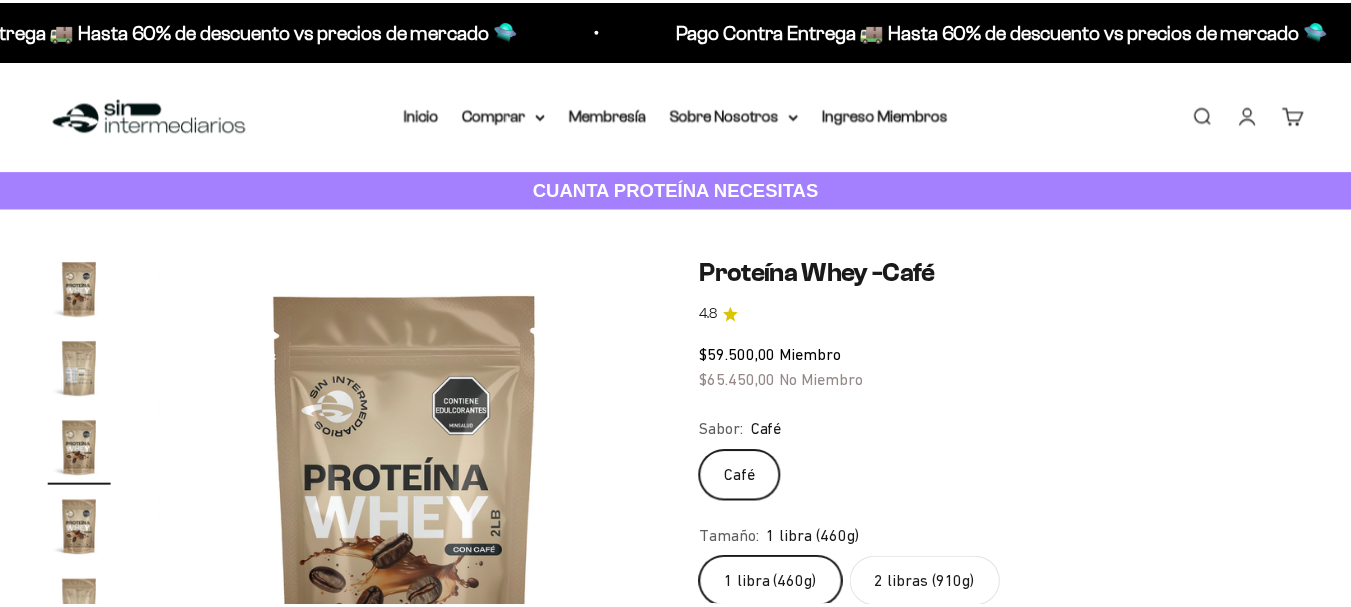 scroll, scrollTop: 0, scrollLeft: 0, axis: both 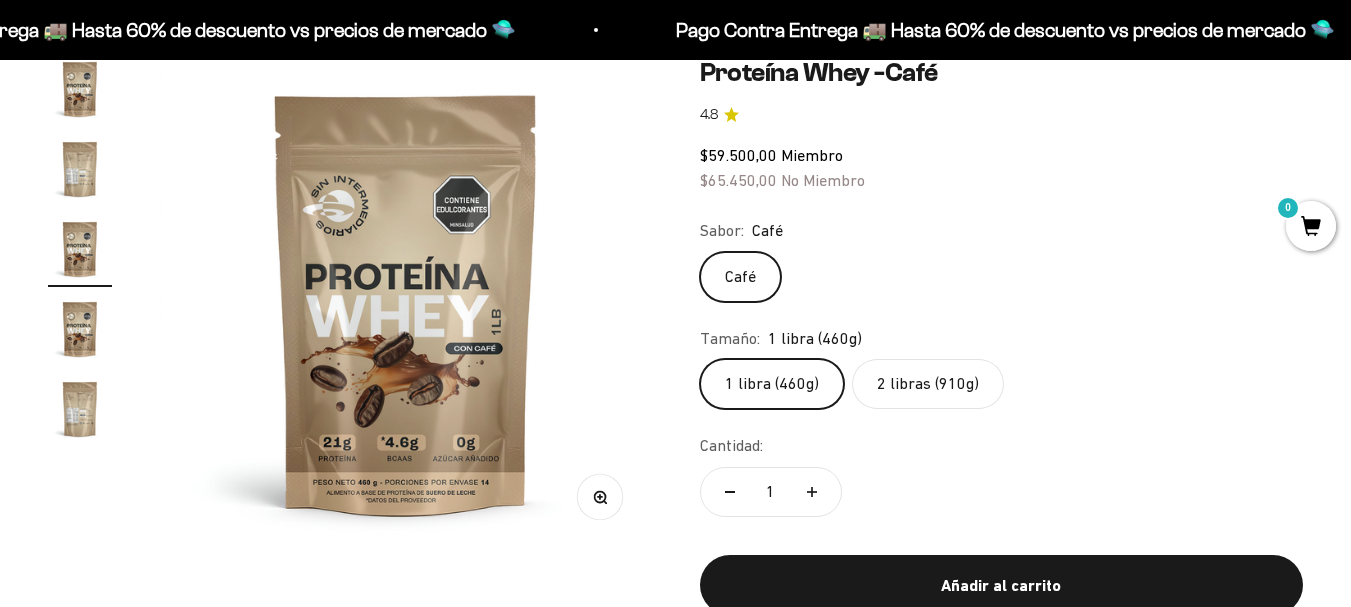 click on "2 libras (910g)" 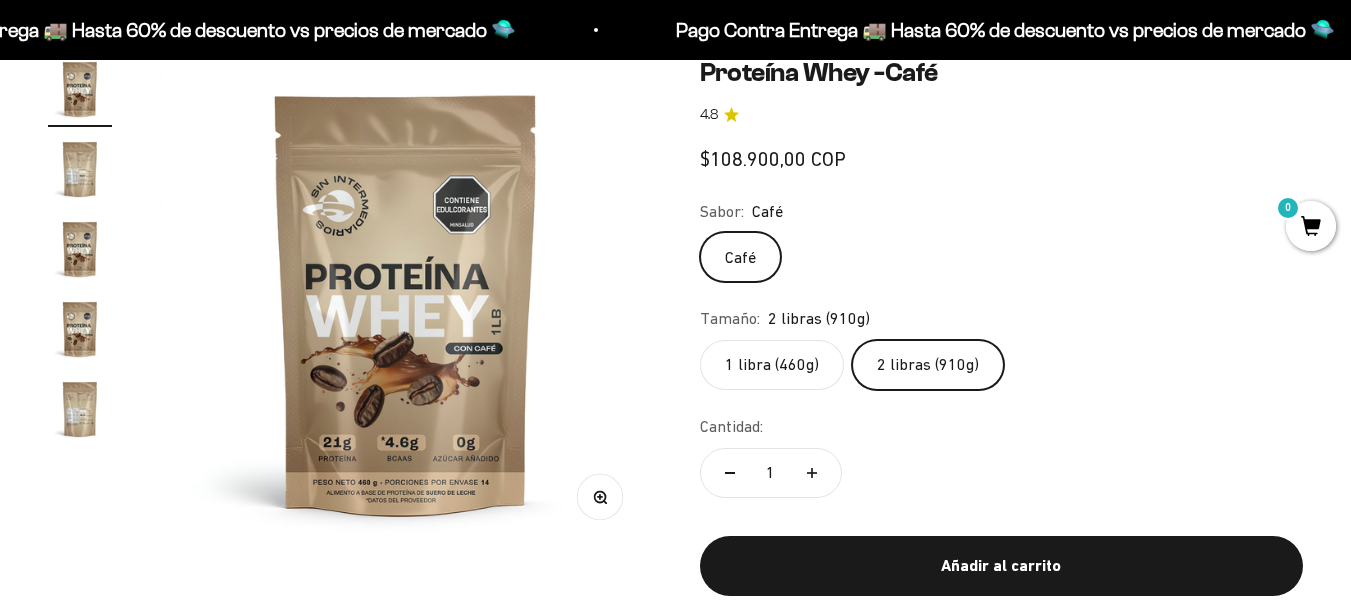 scroll, scrollTop: 0, scrollLeft: 0, axis: both 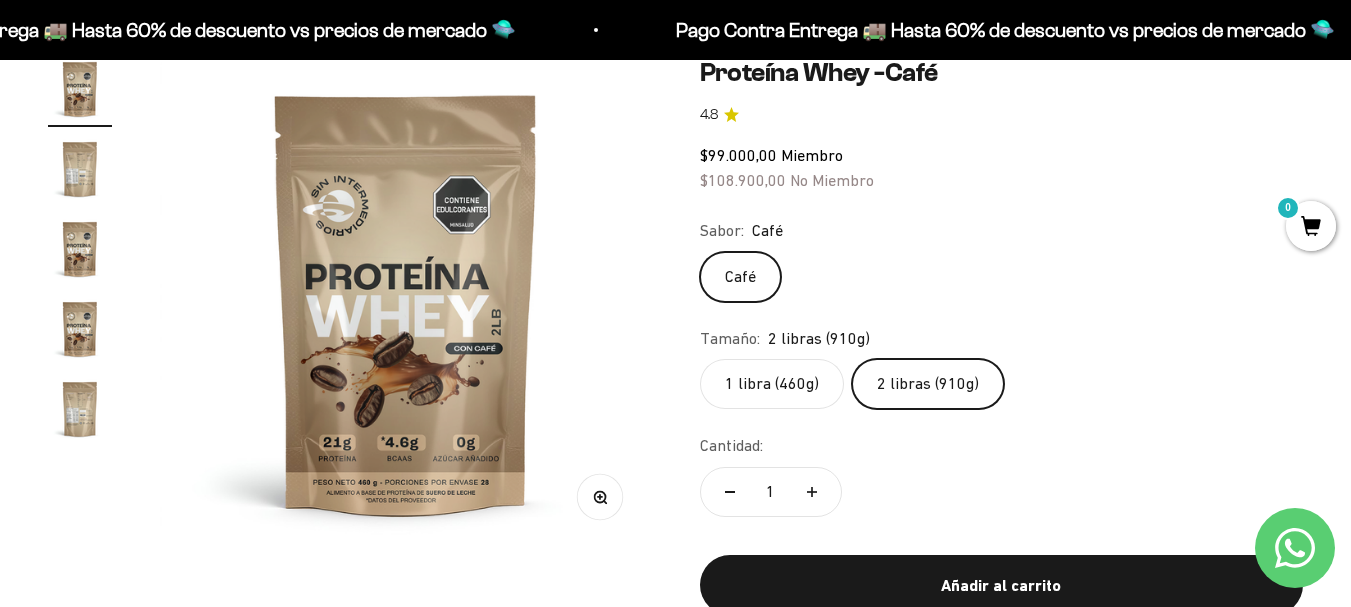 click on "Pago Contra Entrega 🚚 Hasta 60% de descuento vs precios de mercado 🛸" at bounding box center (1003, 30) 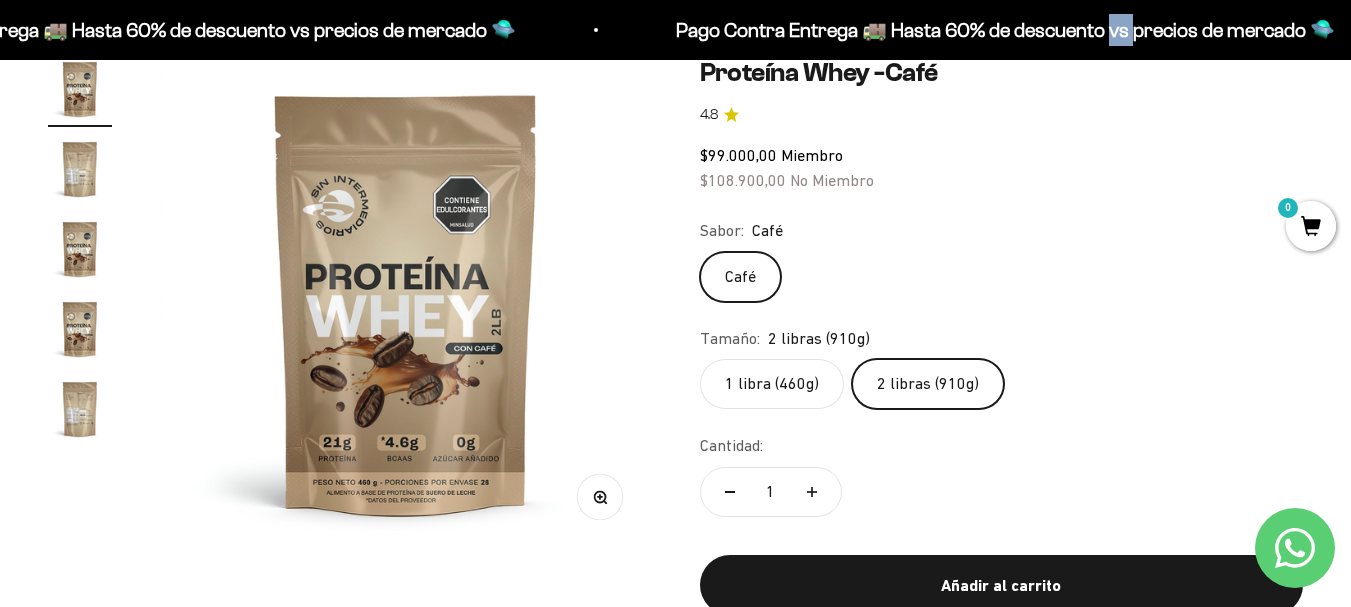 click on "Pago Contra Entrega 🚚 Hasta 60% de descuento vs precios de mercado 🛸" at bounding box center [1001, 30] 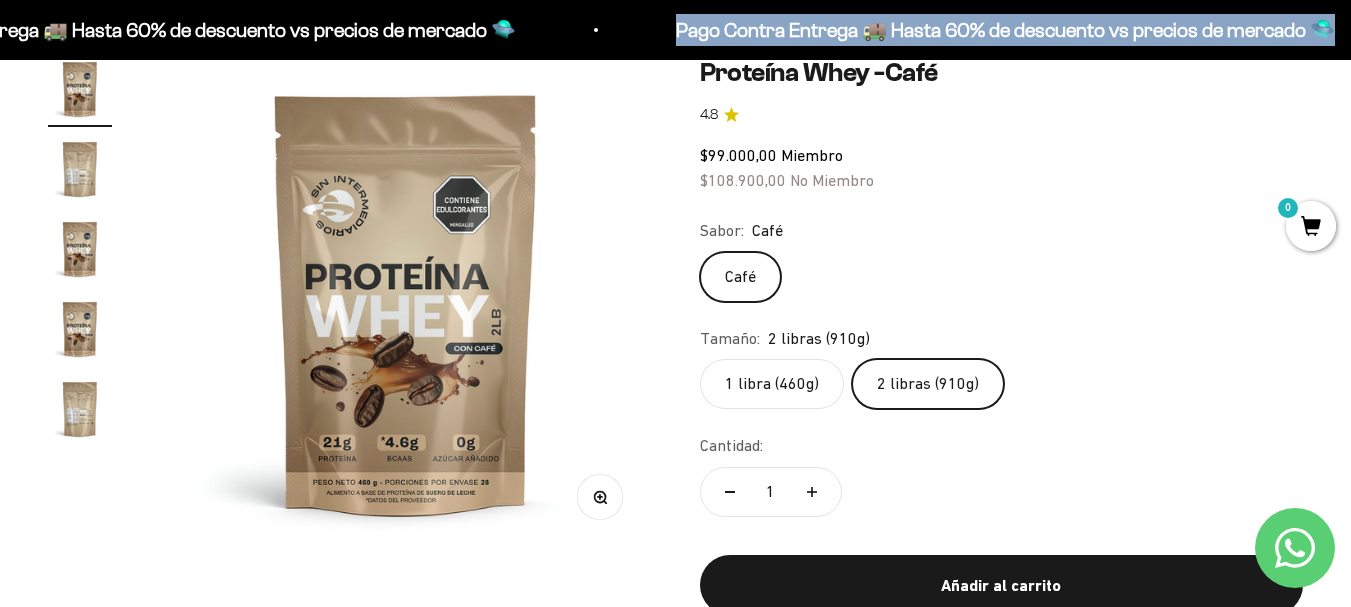 click on "Pago Contra Entrega 🚚 Hasta 60% de descuento vs precios de mercado 🛸" at bounding box center (1003, 30) 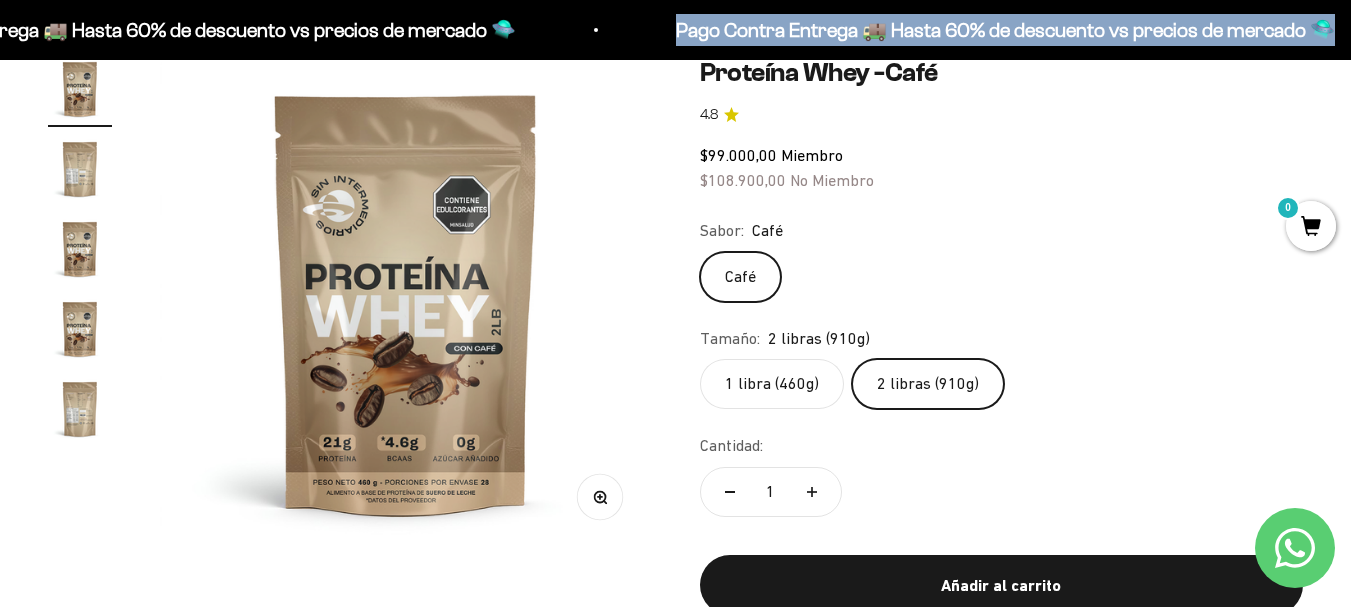 click at bounding box center (80, 169) 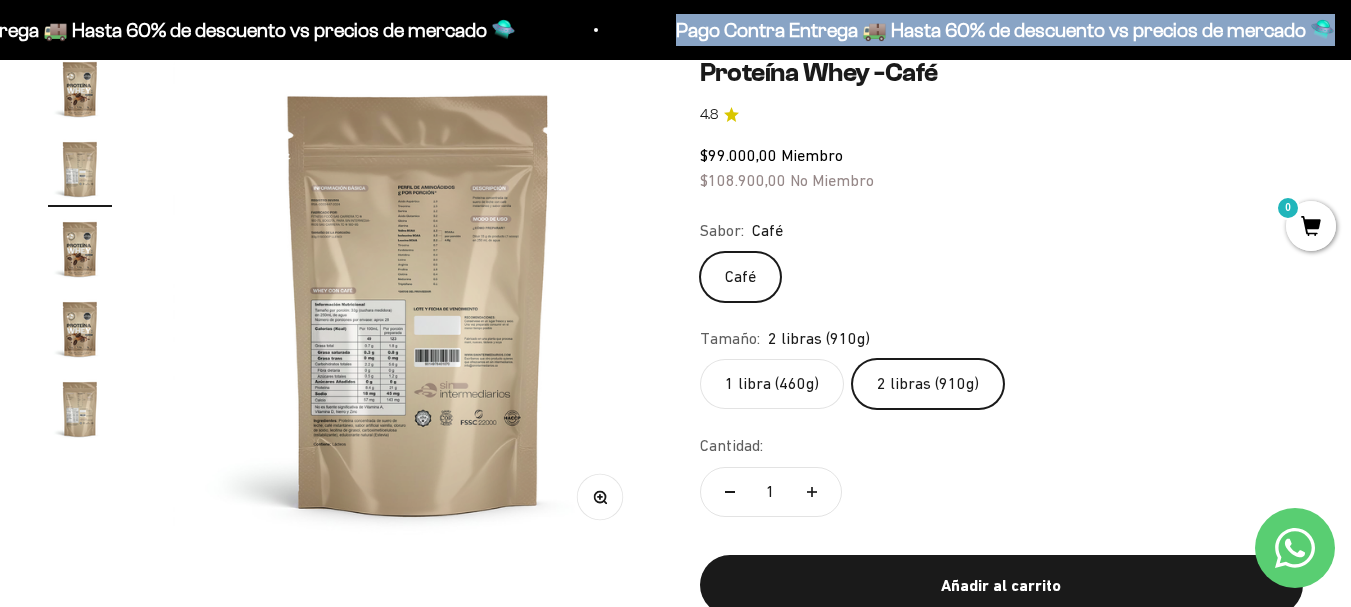 scroll, scrollTop: 0, scrollLeft: 504, axis: horizontal 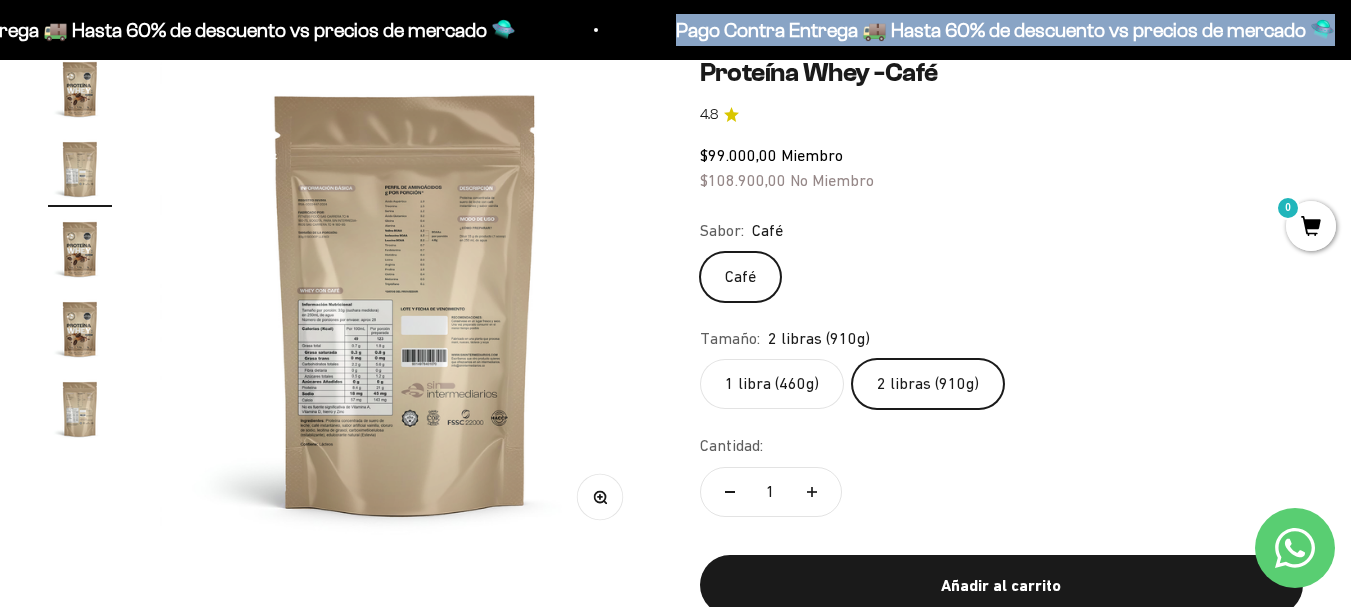 click at bounding box center [80, 249] 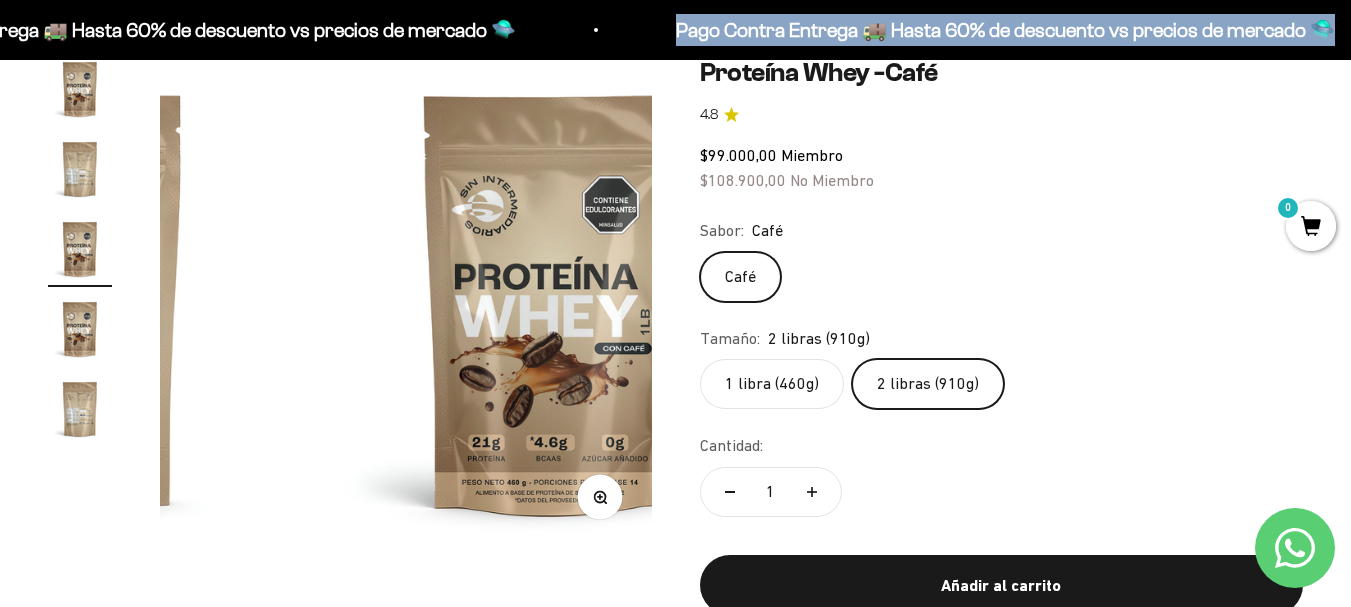 scroll, scrollTop: 0, scrollLeft: 1007, axis: horizontal 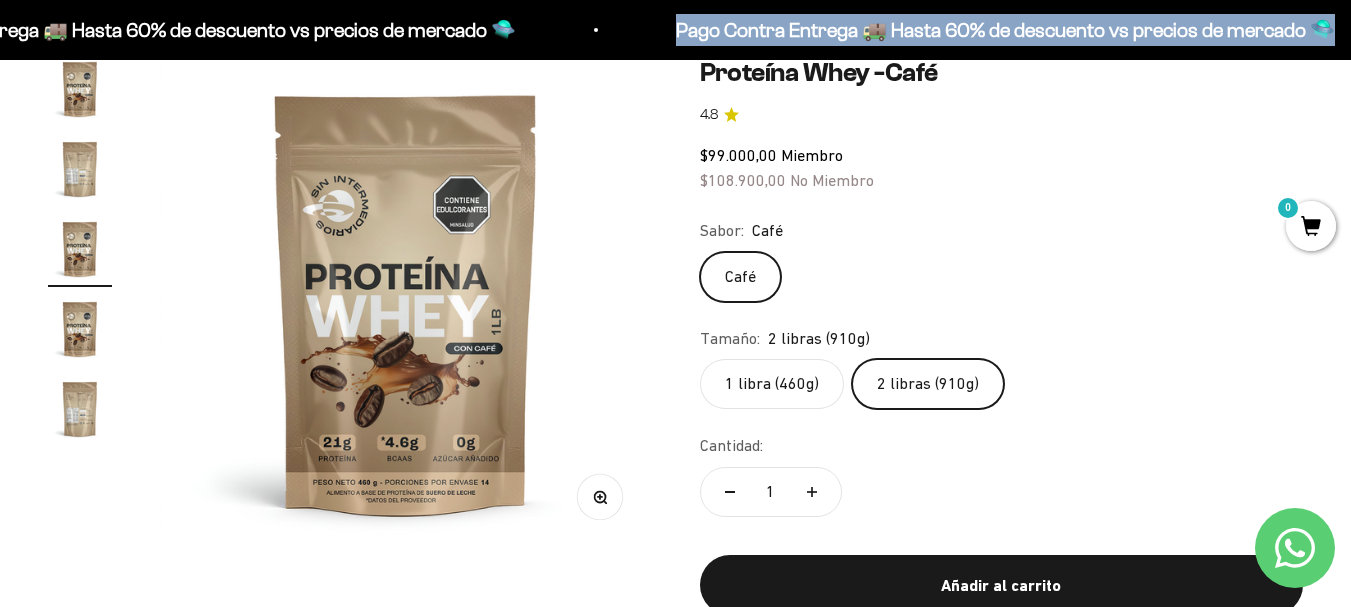 click at bounding box center [80, 329] 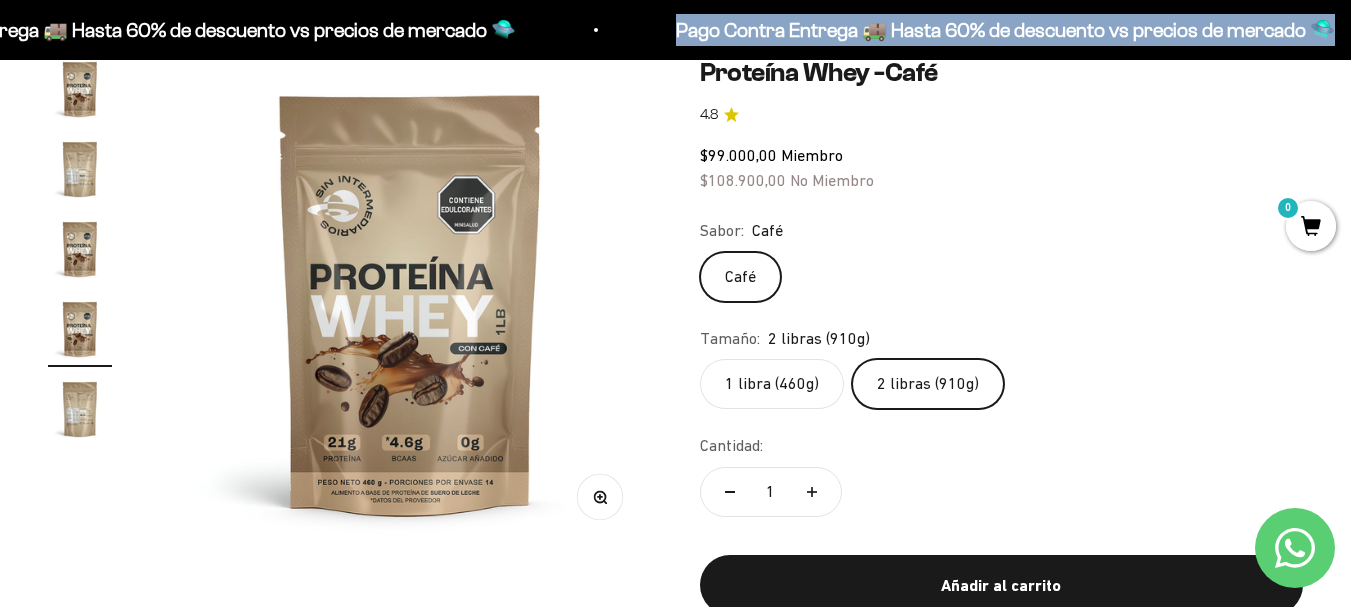 scroll, scrollTop: 0, scrollLeft: 1511, axis: horizontal 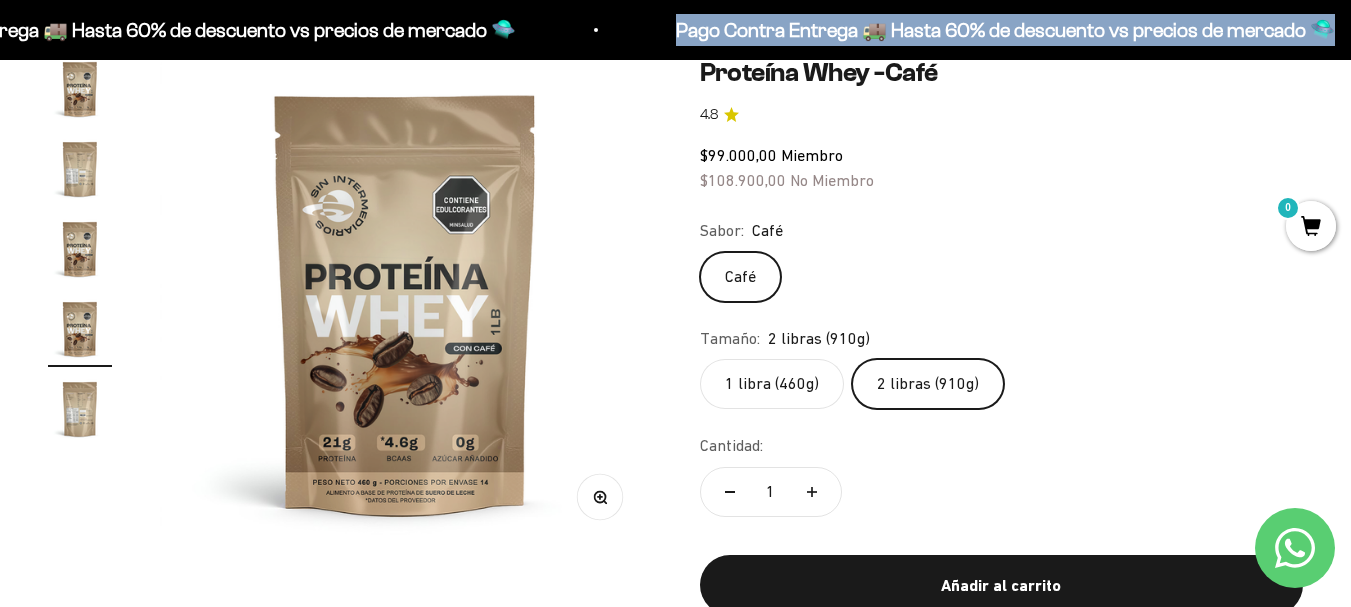 click at bounding box center (80, 409) 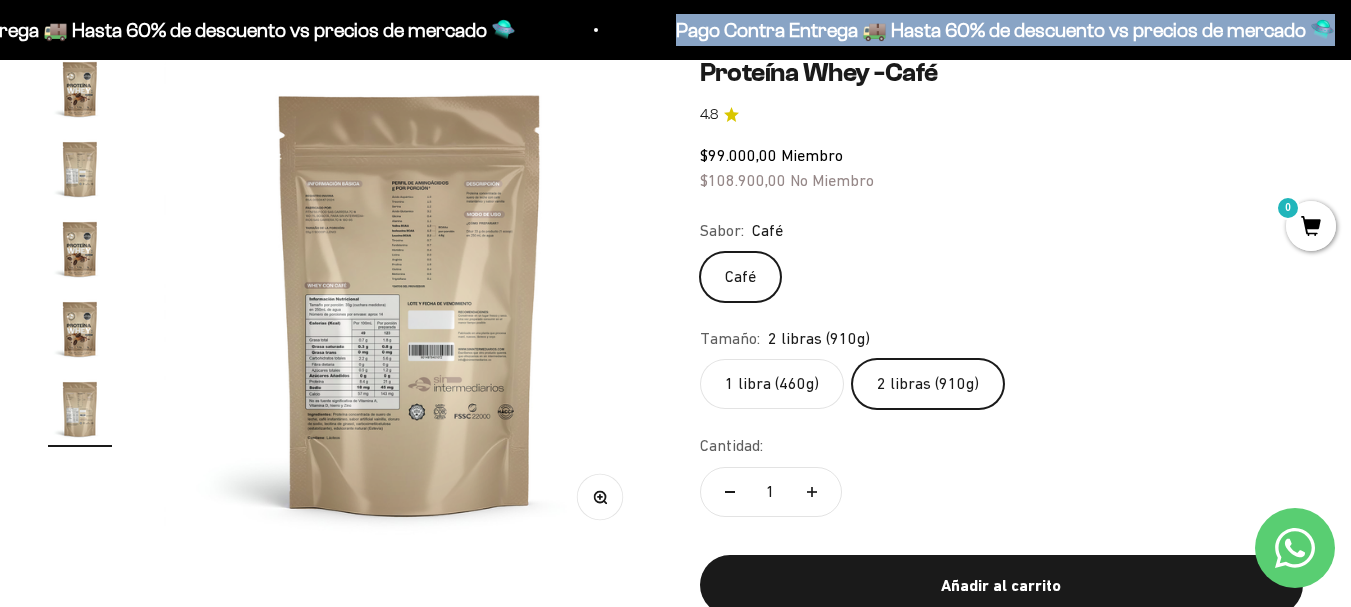 scroll, scrollTop: 0, scrollLeft: 2014, axis: horizontal 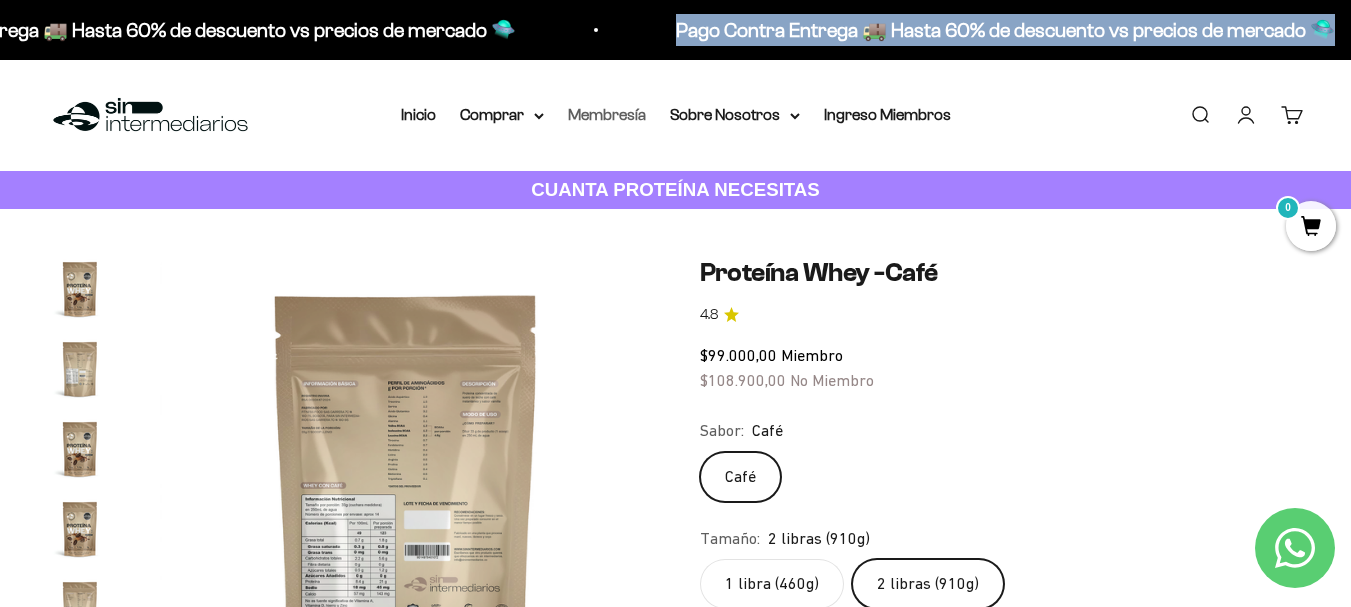click on "Membresía" at bounding box center (607, 114) 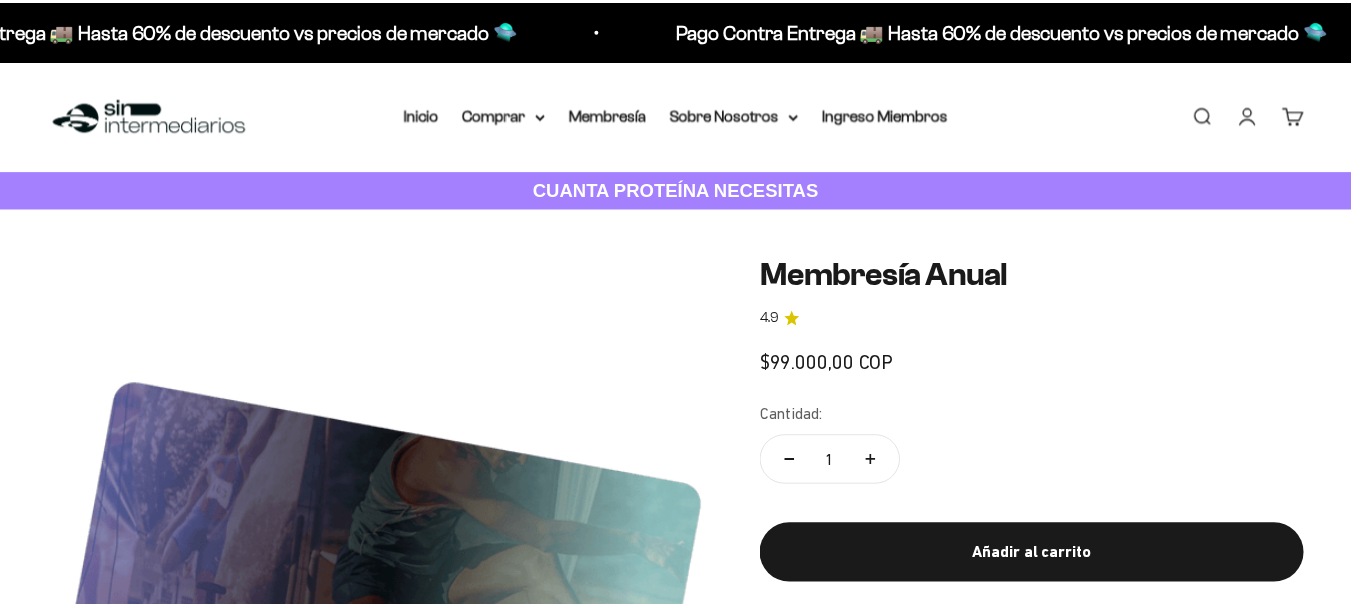 scroll, scrollTop: 0, scrollLeft: 0, axis: both 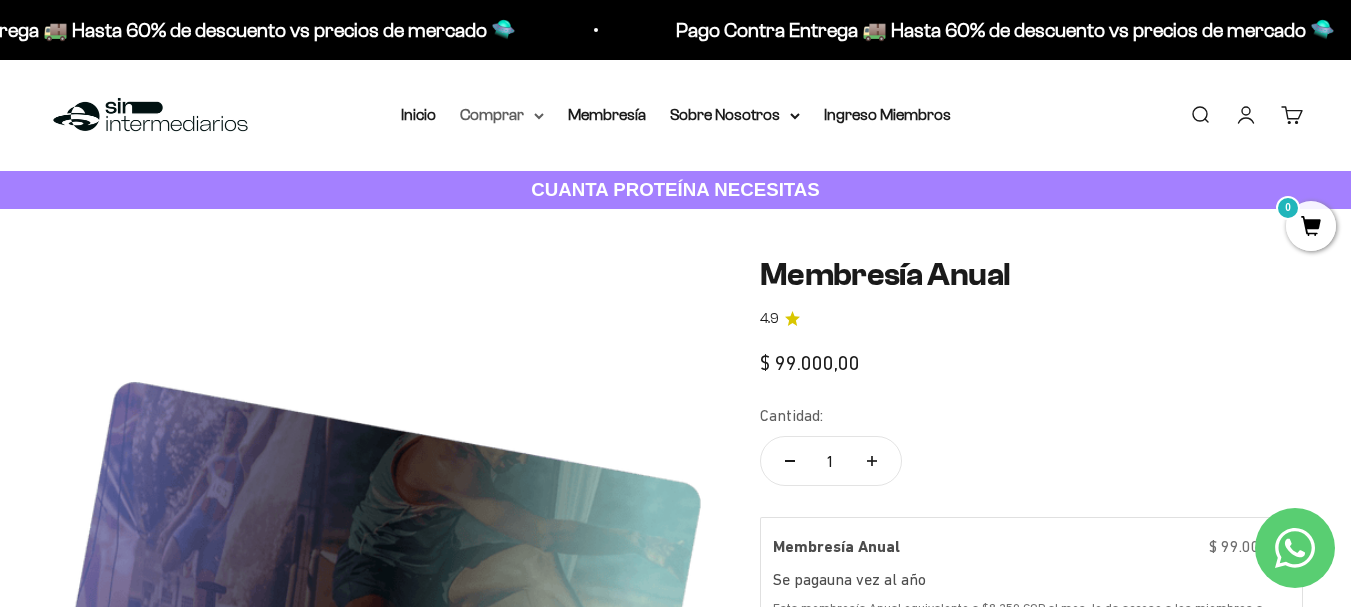 click on "Comprar" at bounding box center (502, 115) 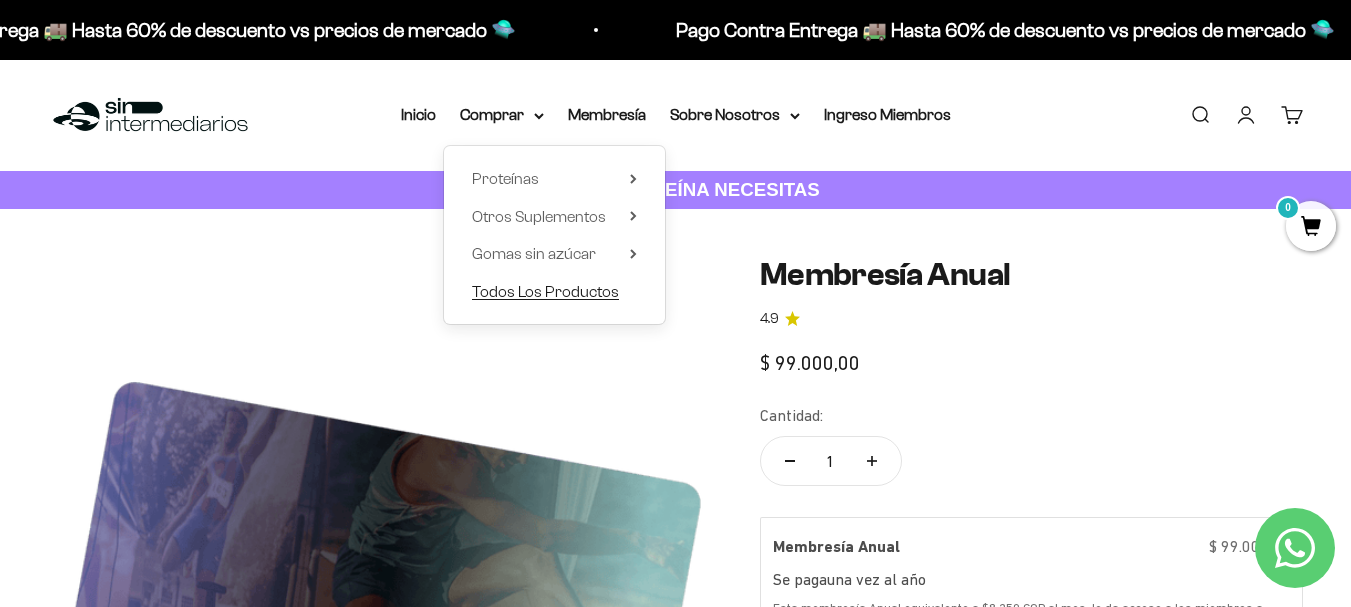 click on "Todos Los Productos" at bounding box center [545, 291] 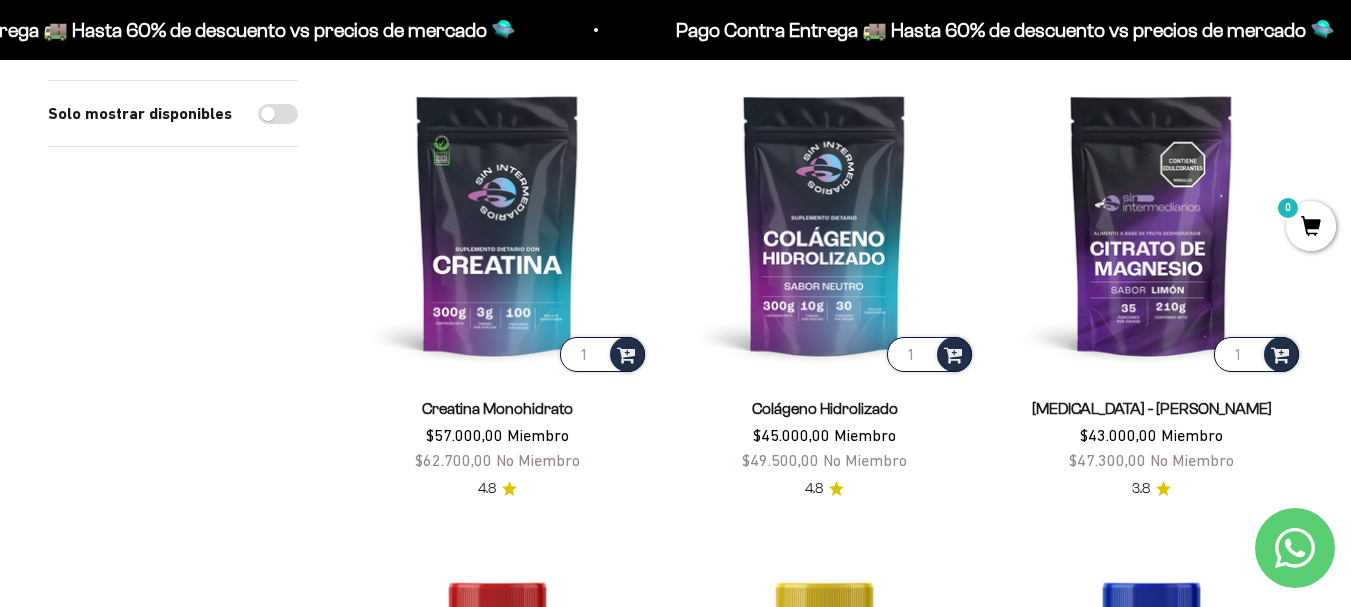scroll, scrollTop: 240, scrollLeft: 0, axis: vertical 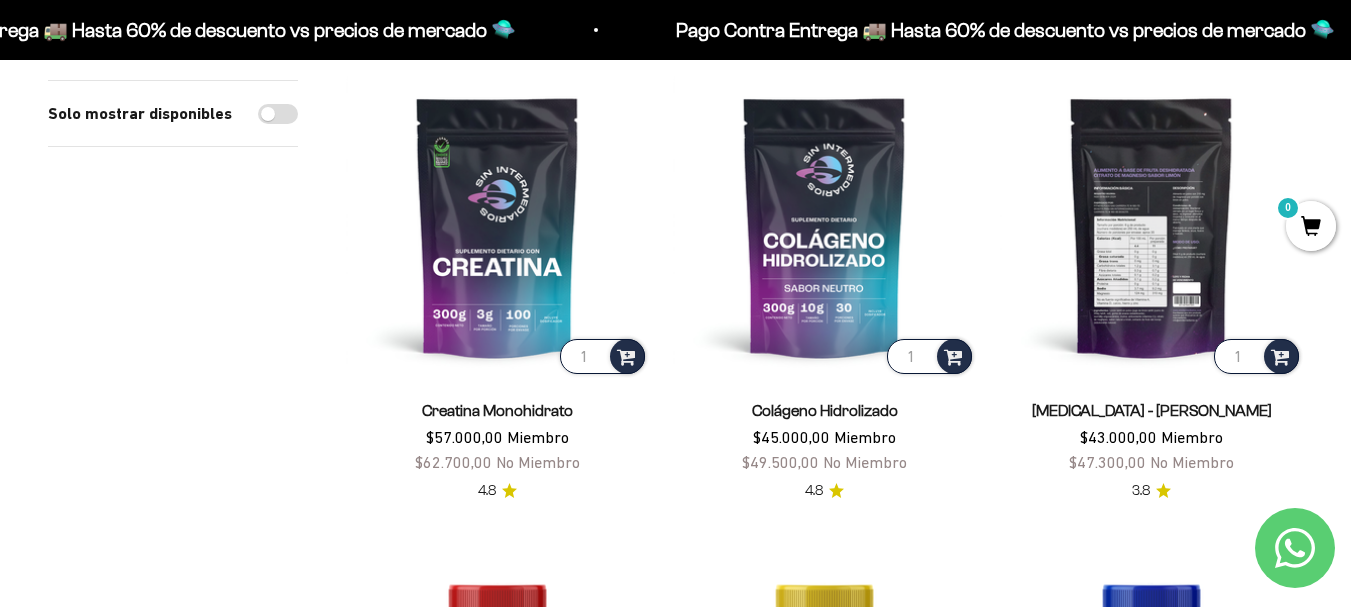 click at bounding box center (1151, 226) 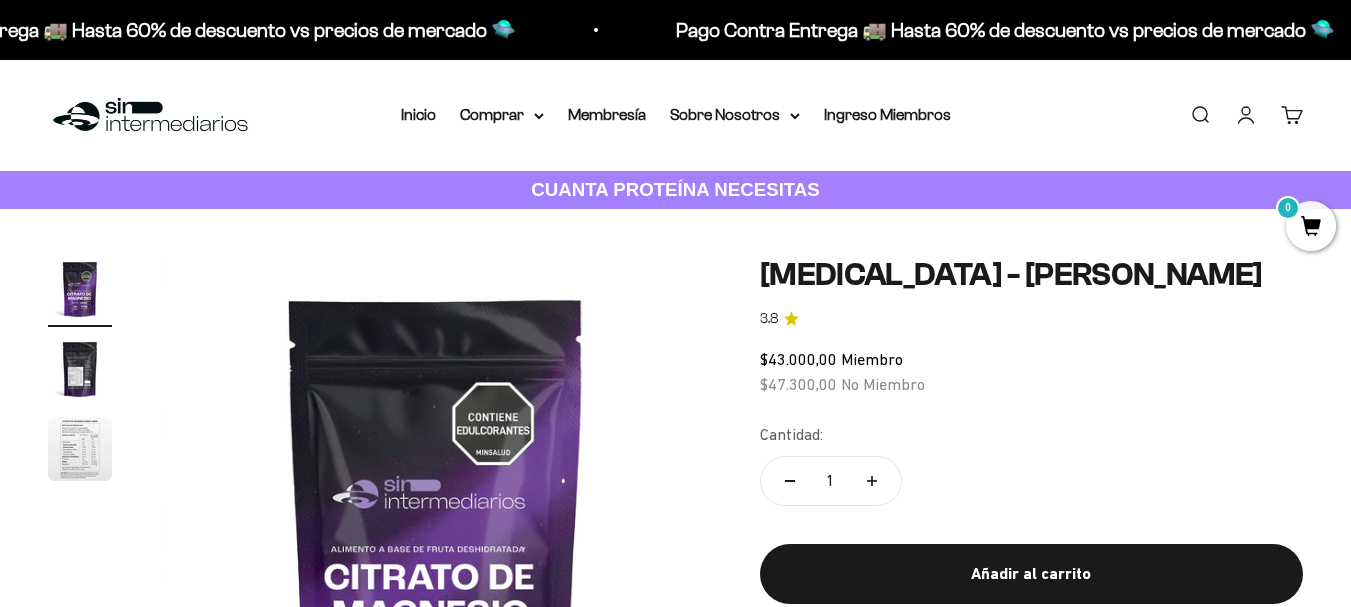 scroll, scrollTop: 40, scrollLeft: 0, axis: vertical 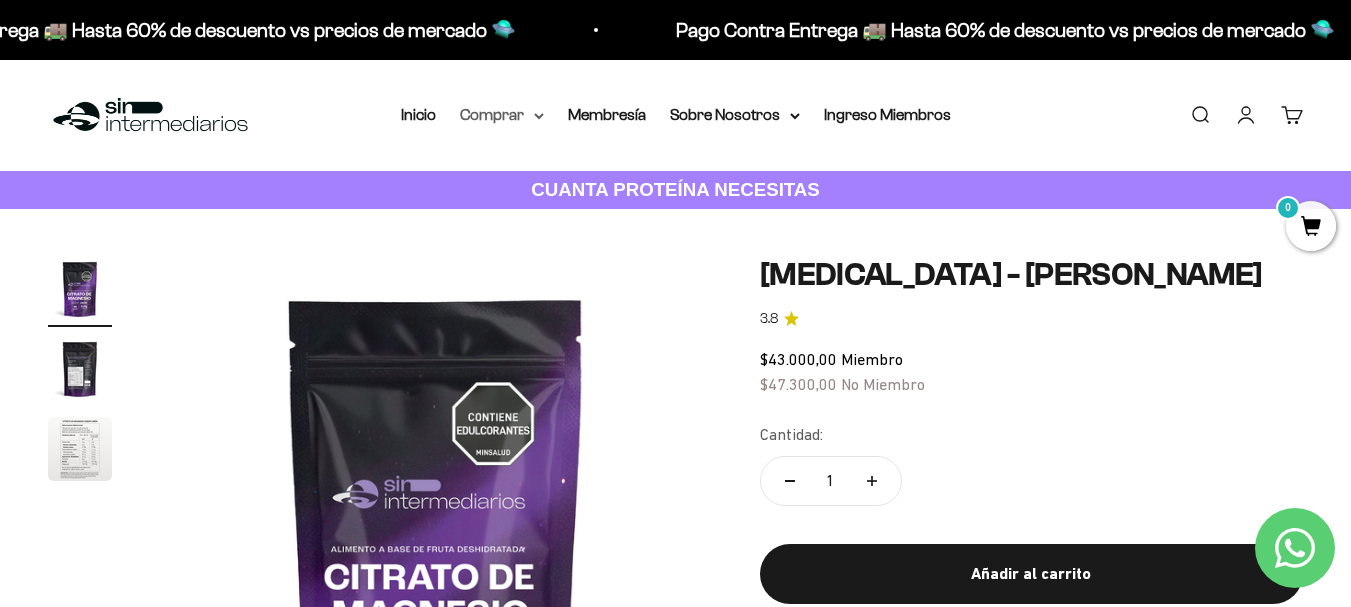 click on "Comprar" at bounding box center [502, 115] 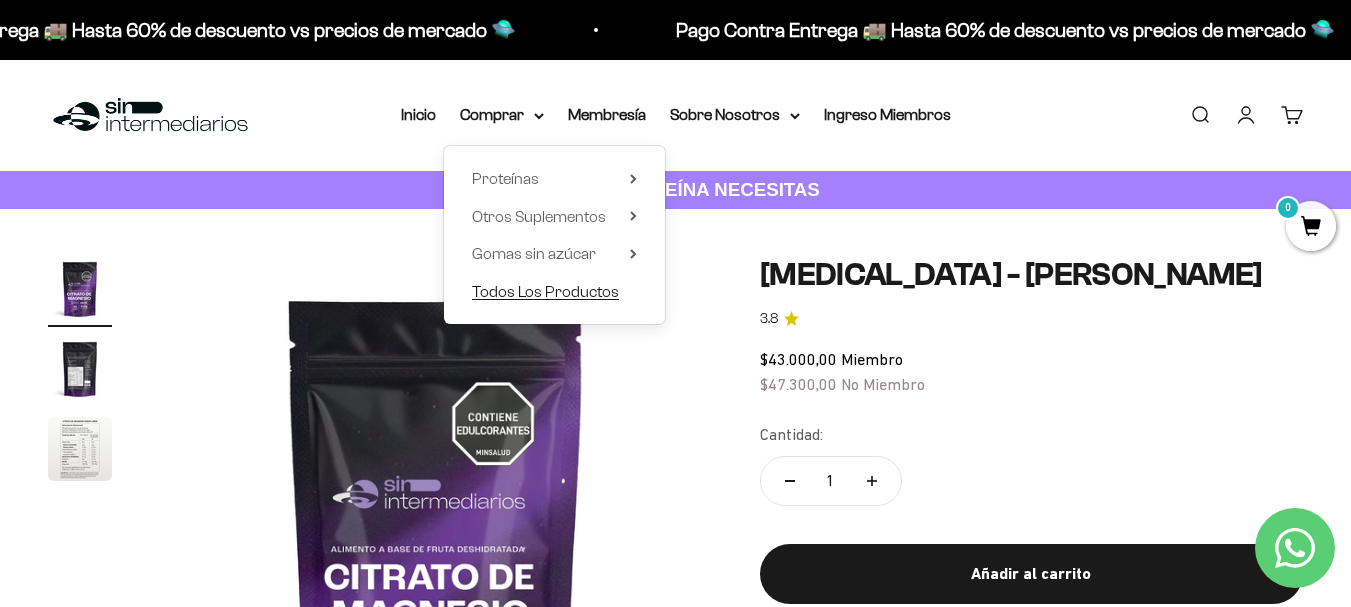 click on "Todos Los Productos" at bounding box center (545, 291) 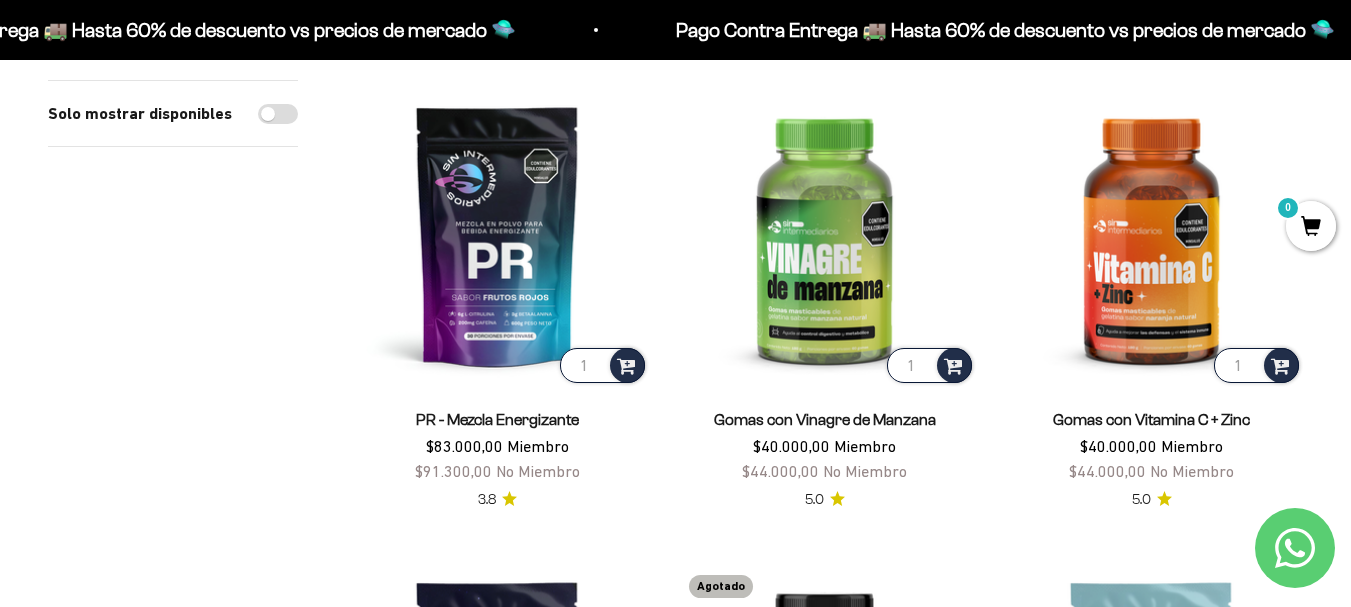scroll, scrollTop: 1680, scrollLeft: 0, axis: vertical 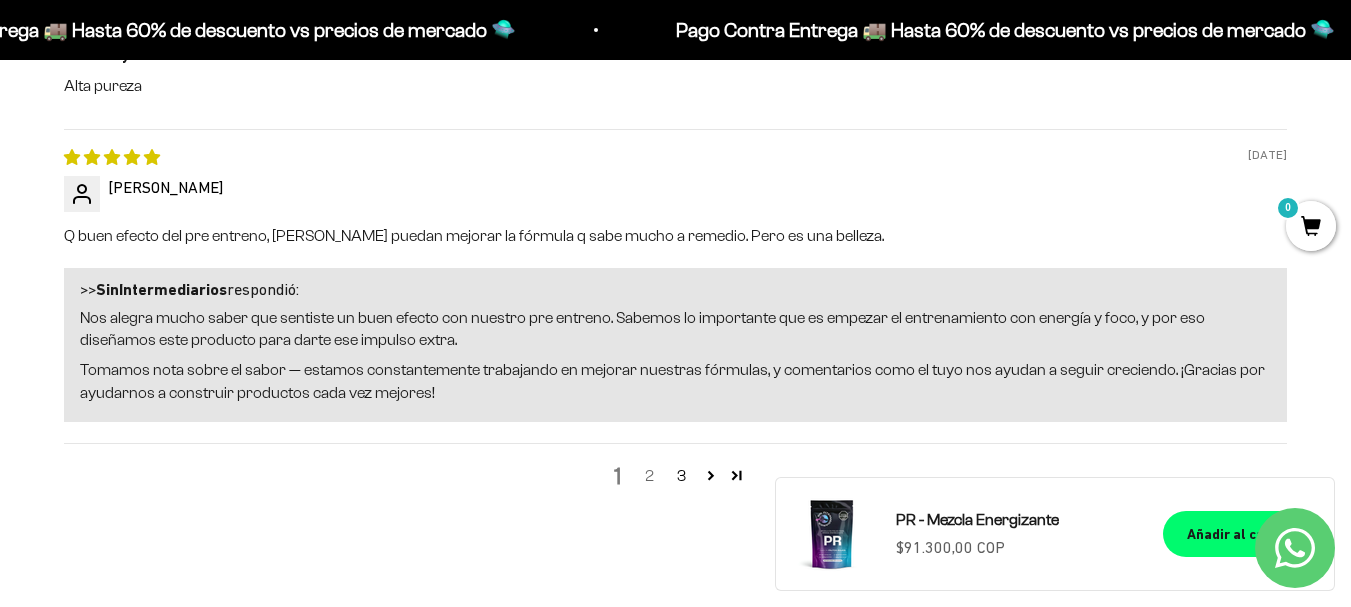 click on "2" at bounding box center [650, 476] 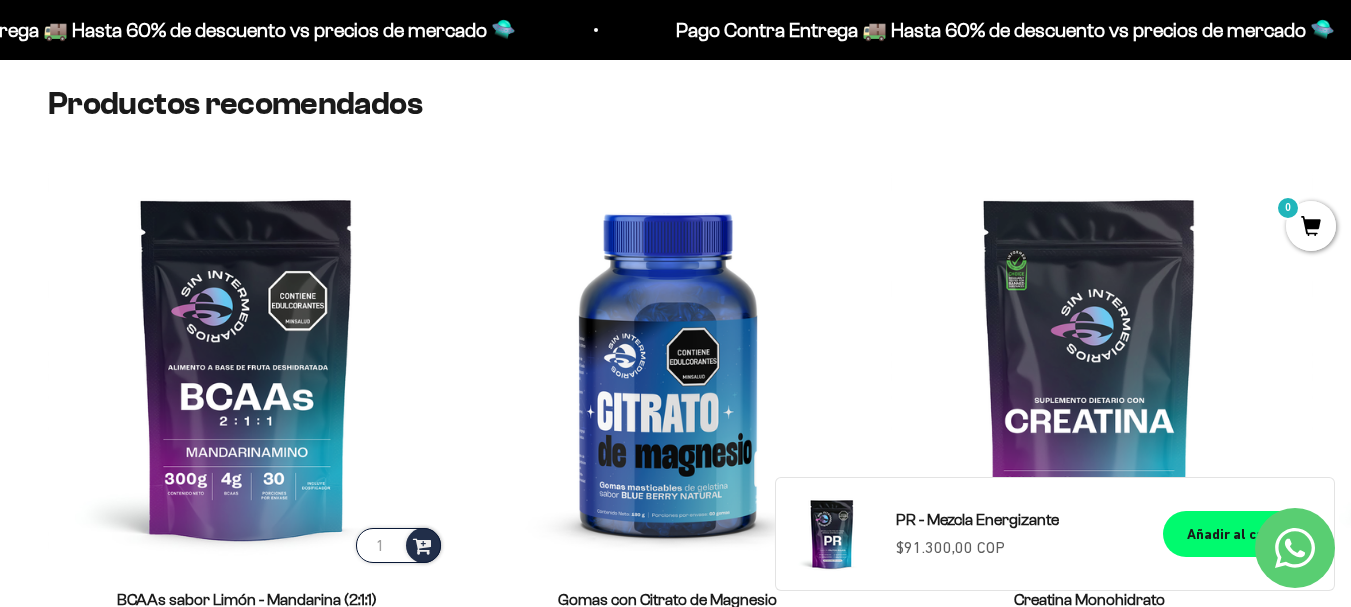 scroll, scrollTop: 1945, scrollLeft: 0, axis: vertical 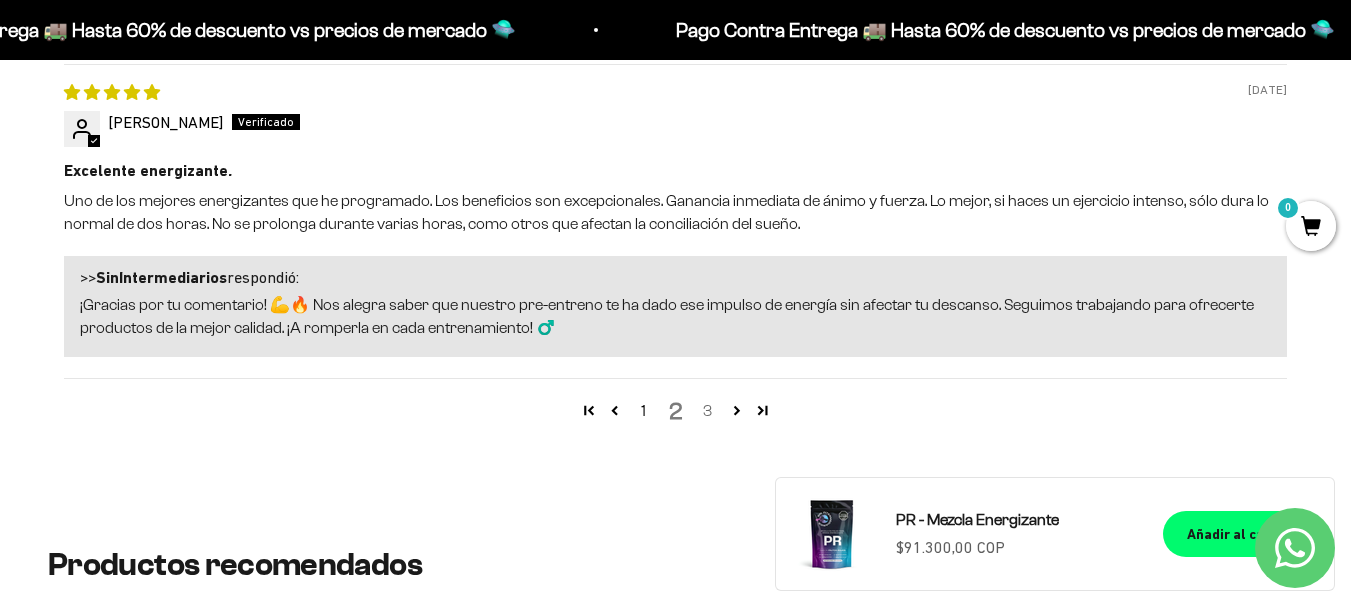 click on "3" at bounding box center (708, 411) 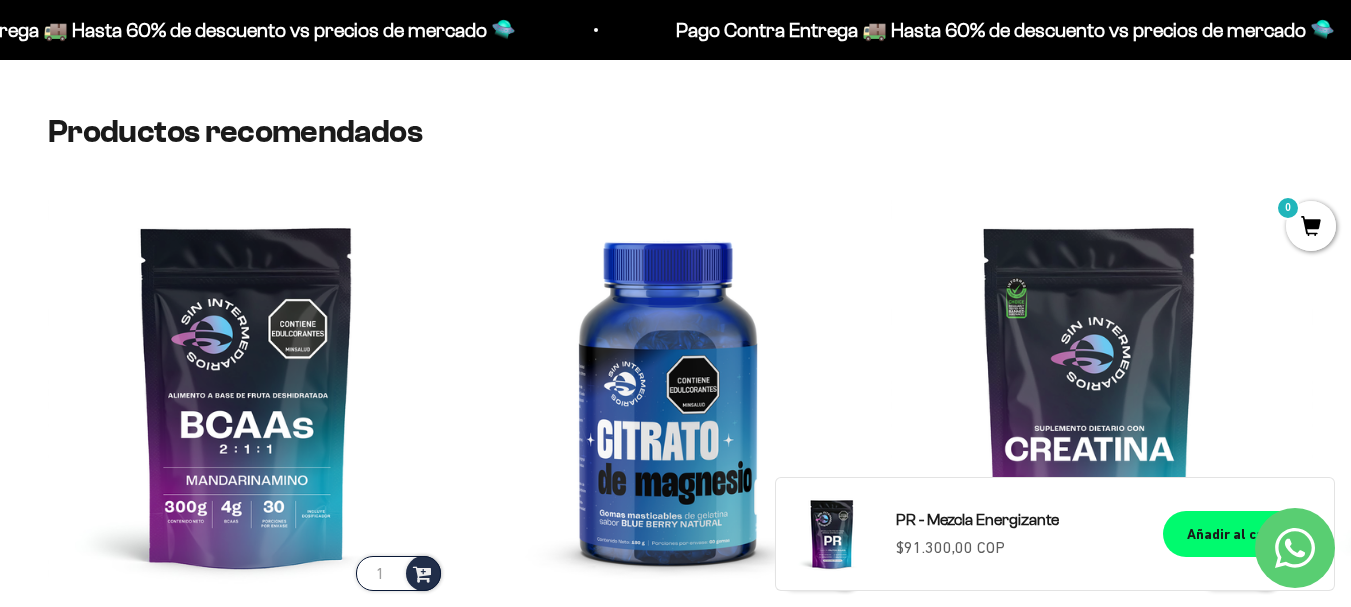 scroll, scrollTop: 1945, scrollLeft: 0, axis: vertical 